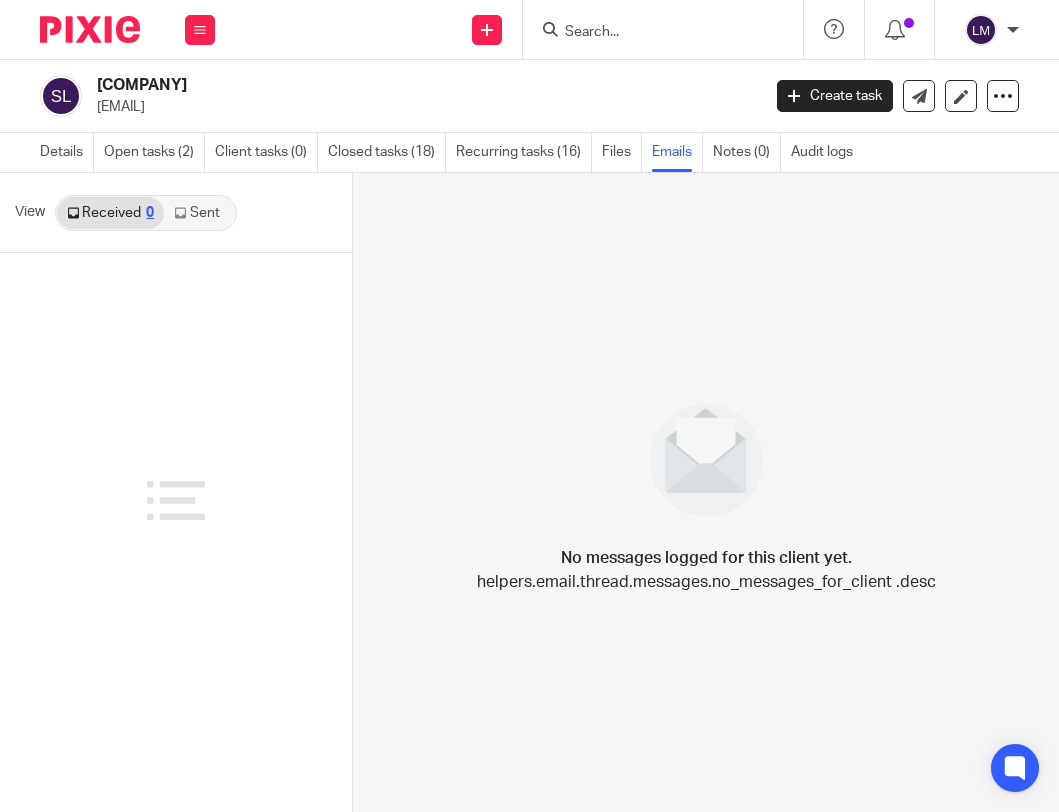 scroll, scrollTop: 0, scrollLeft: 0, axis: both 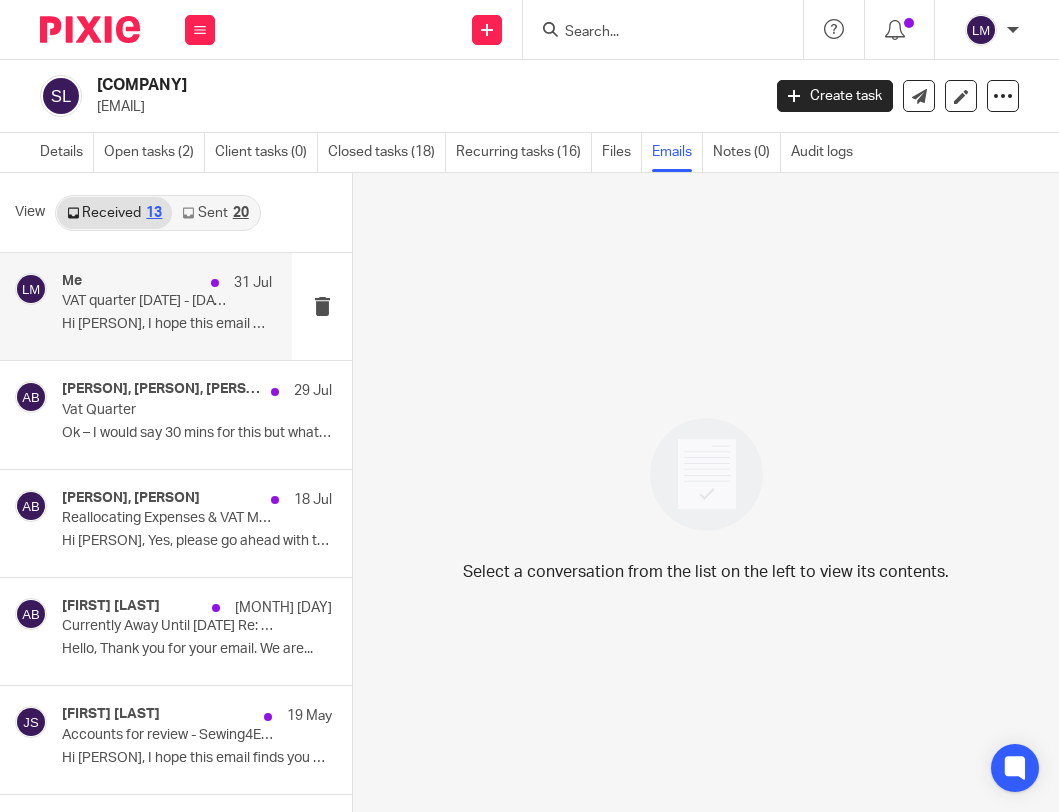click on "VAT quarter 1 Apr 2025 - 30 Jun 2025" at bounding box center [146, 301] 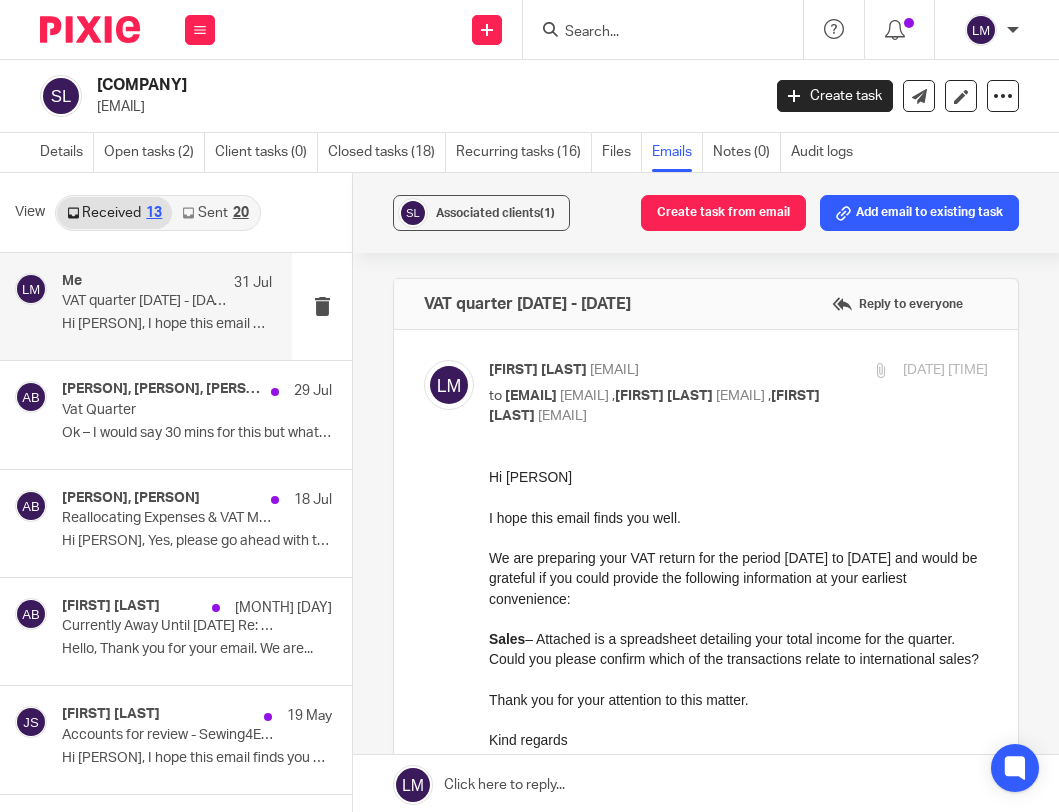 scroll, scrollTop: 0, scrollLeft: 0, axis: both 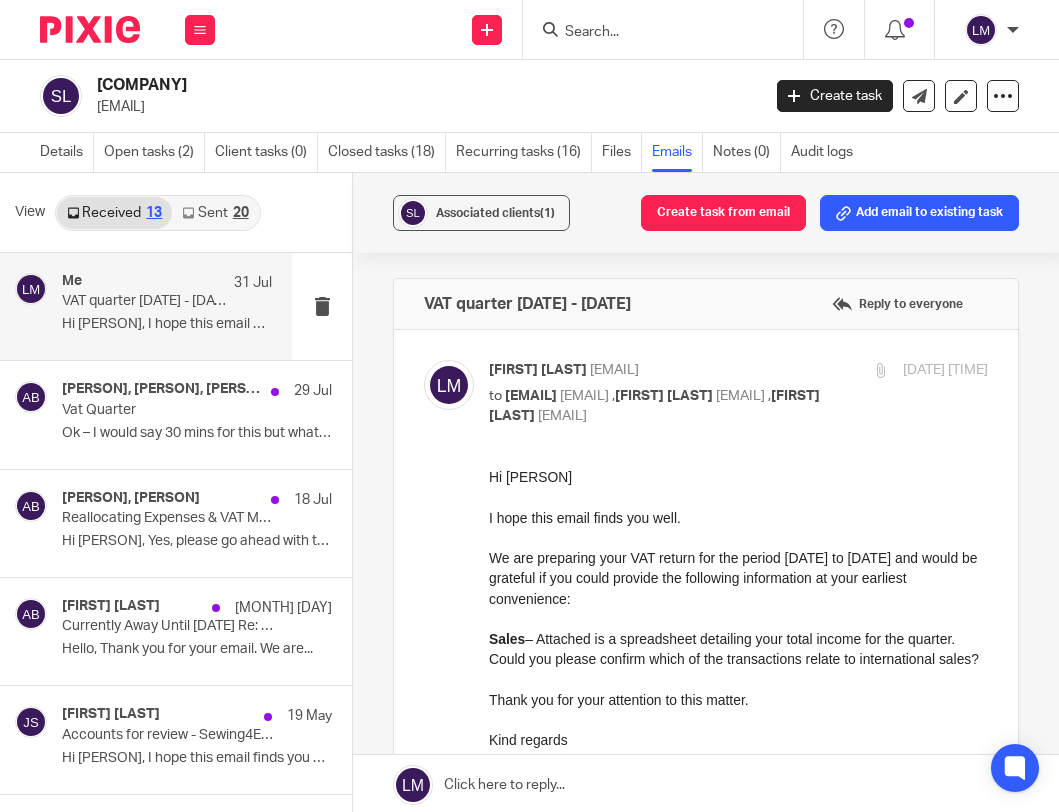 click on "Sent
20" at bounding box center [215, 213] 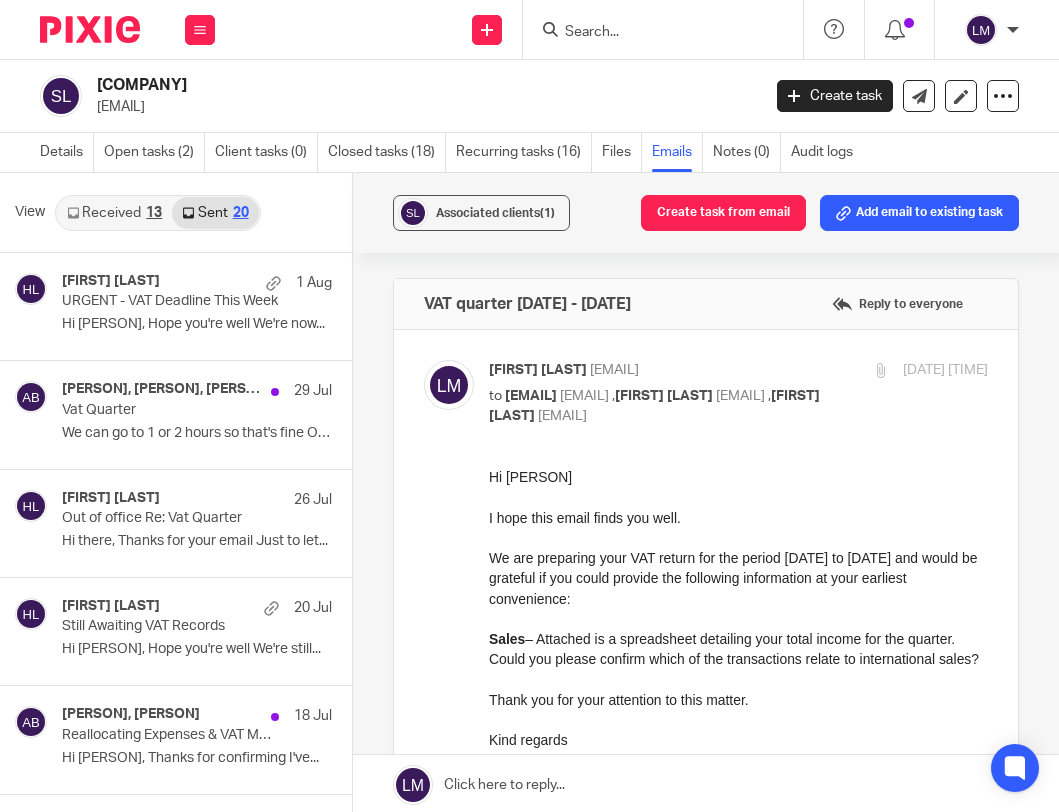 scroll, scrollTop: 3, scrollLeft: 0, axis: vertical 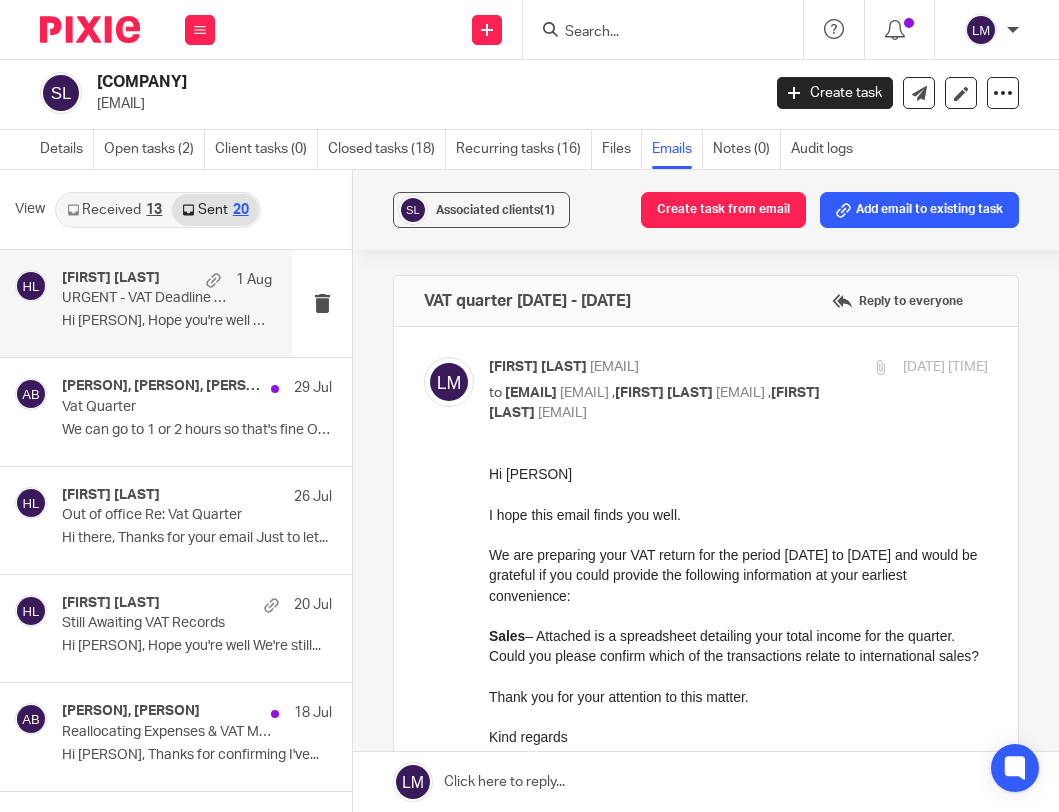 click on "URGENT - VAT Deadline This Week" at bounding box center [146, 298] 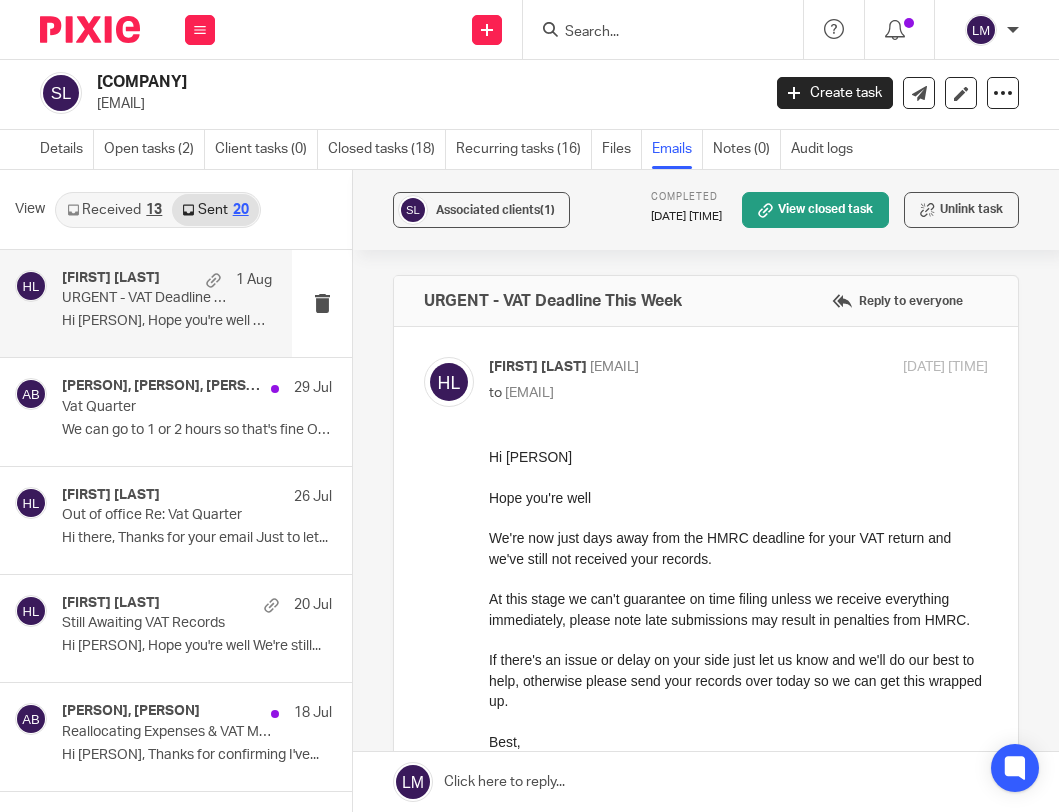 scroll, scrollTop: 0, scrollLeft: 0, axis: both 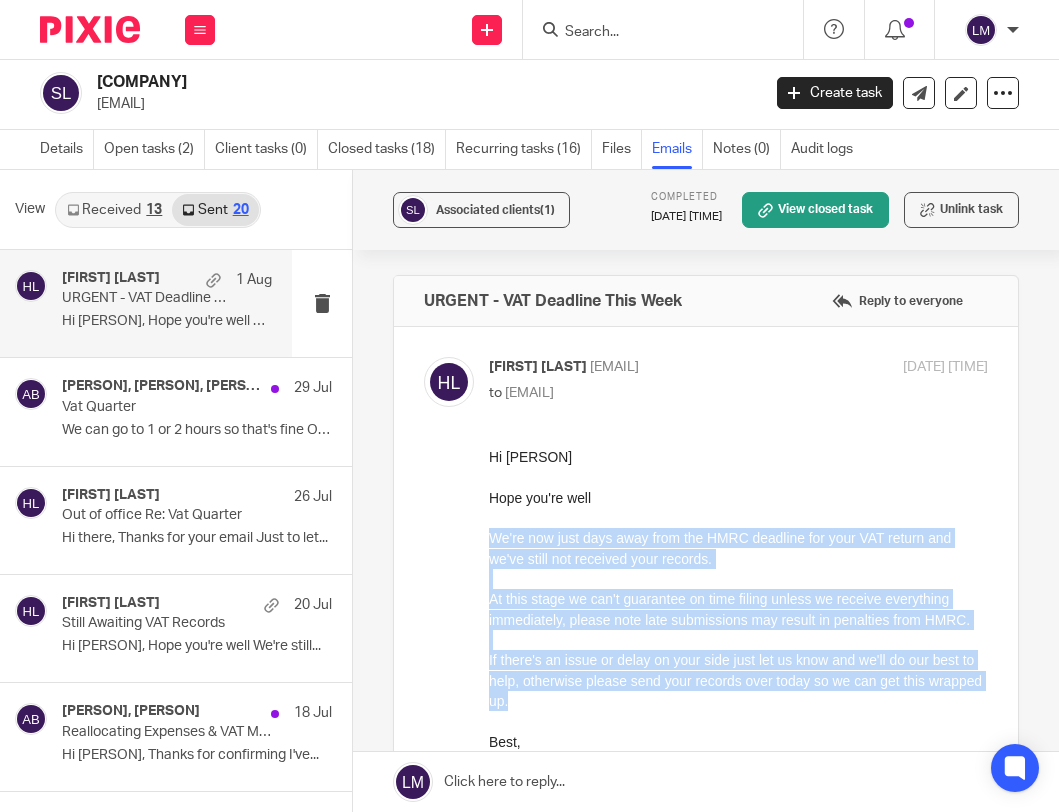 drag, startPoint x: 489, startPoint y: 539, endPoint x: 589, endPoint y: 691, distance: 181.94505 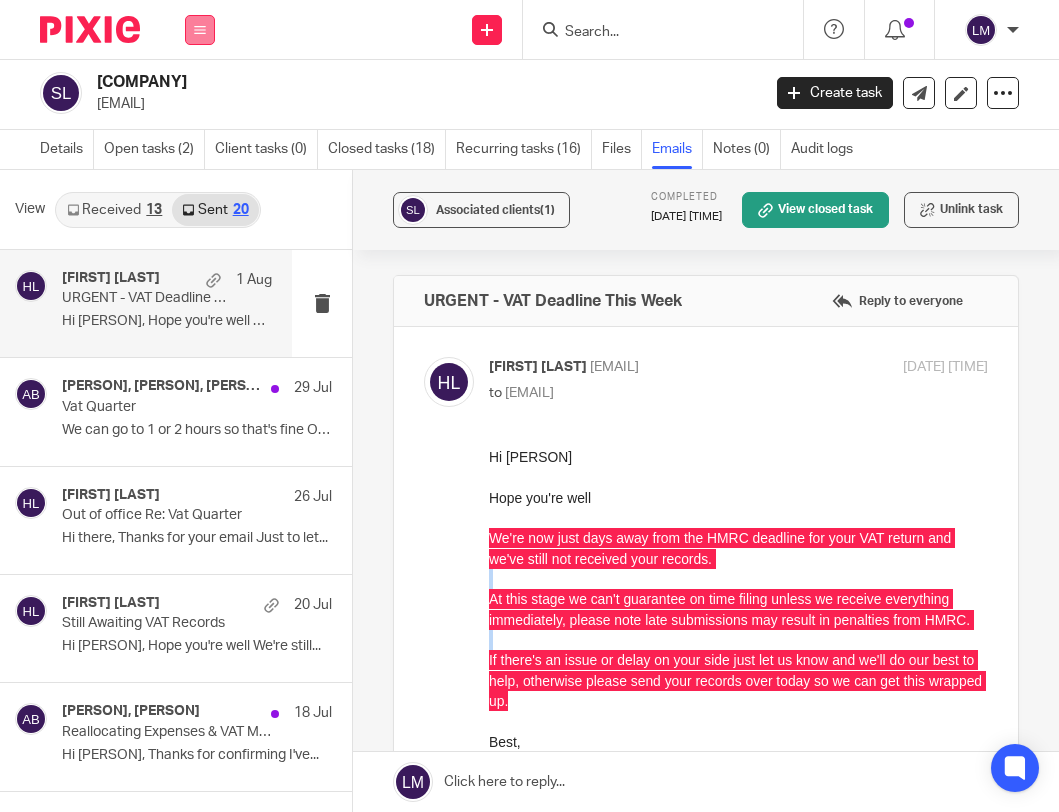 click at bounding box center (200, 30) 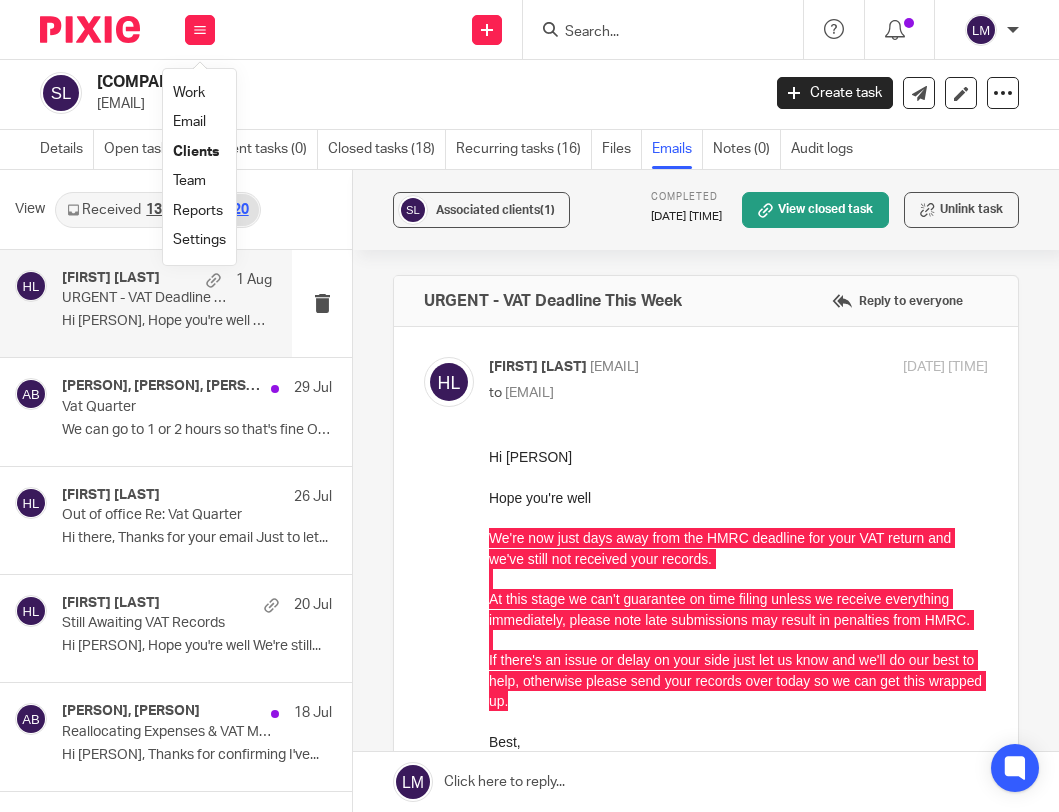 click on "Team" at bounding box center [189, 181] 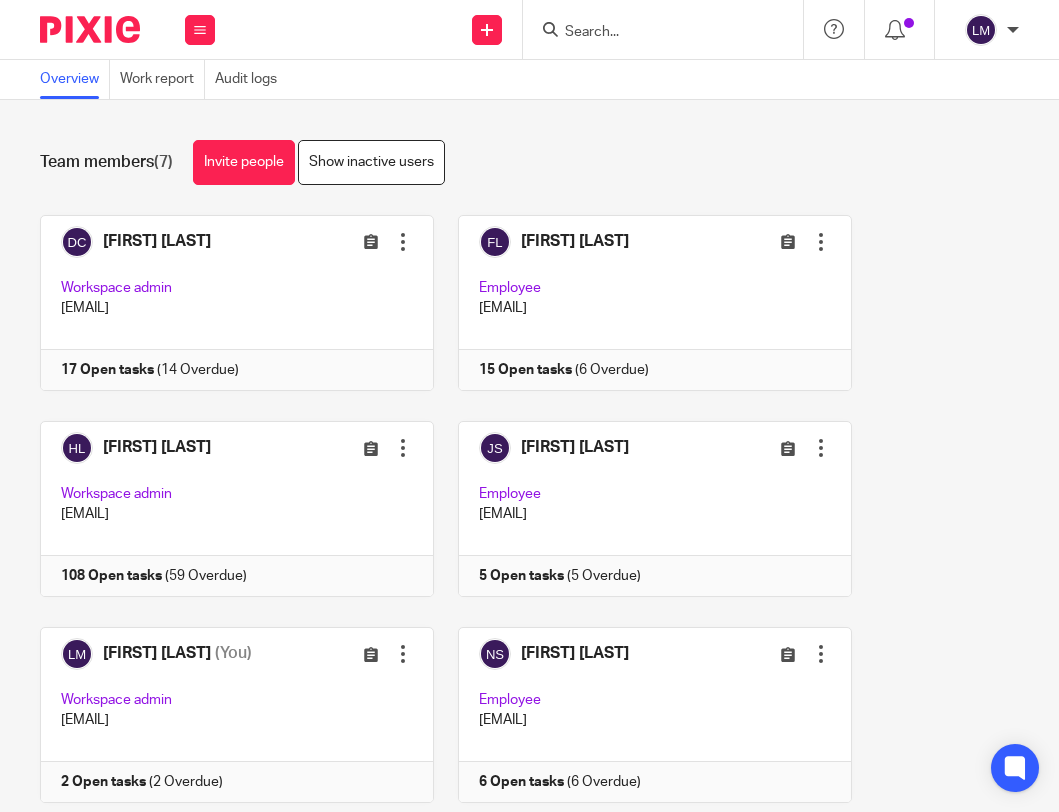scroll, scrollTop: 0, scrollLeft: 0, axis: both 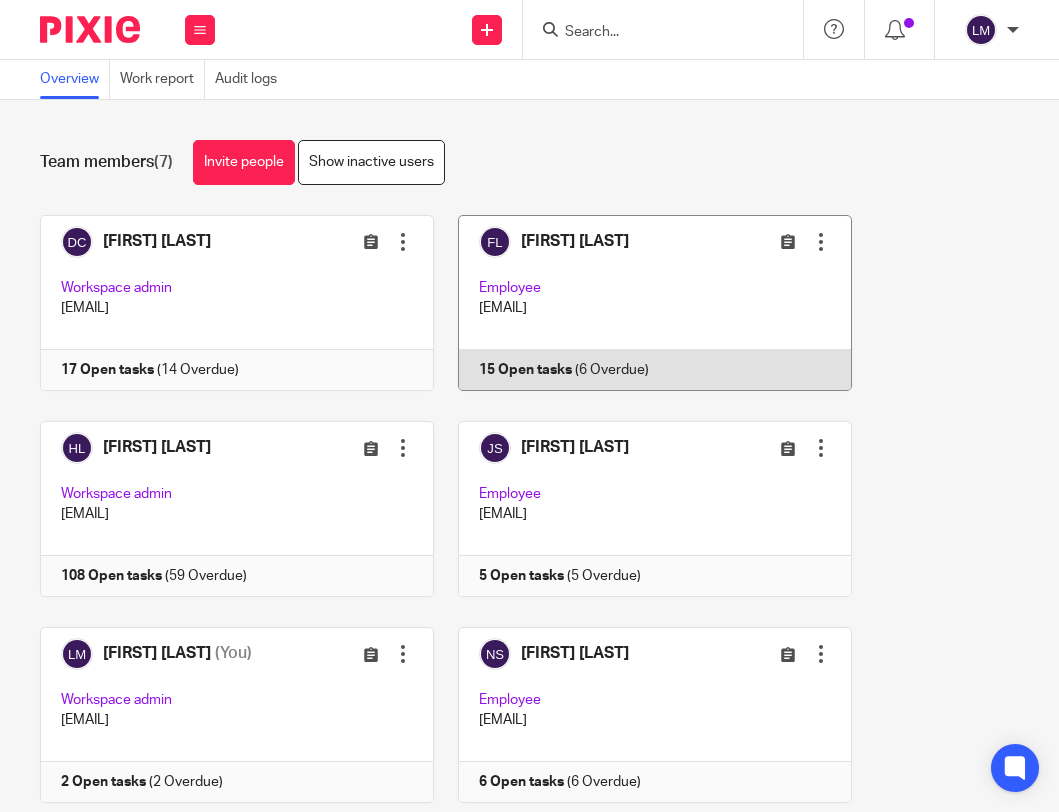 click at bounding box center (643, 303) 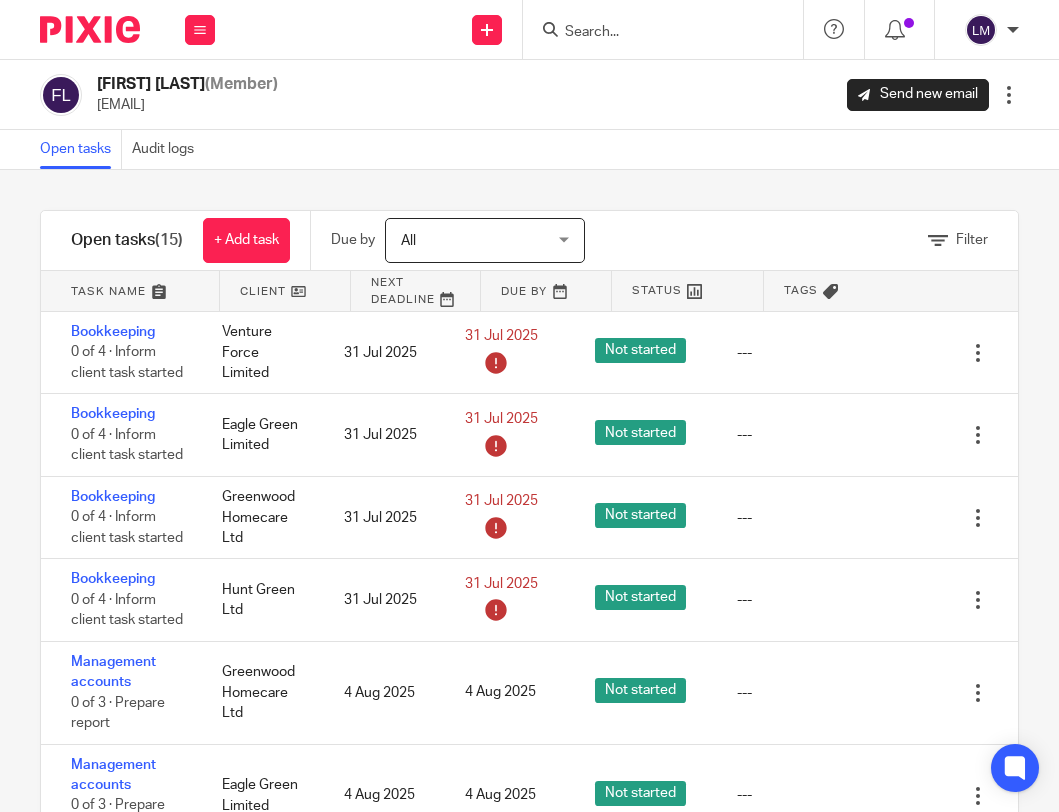 scroll, scrollTop: 0, scrollLeft: 0, axis: both 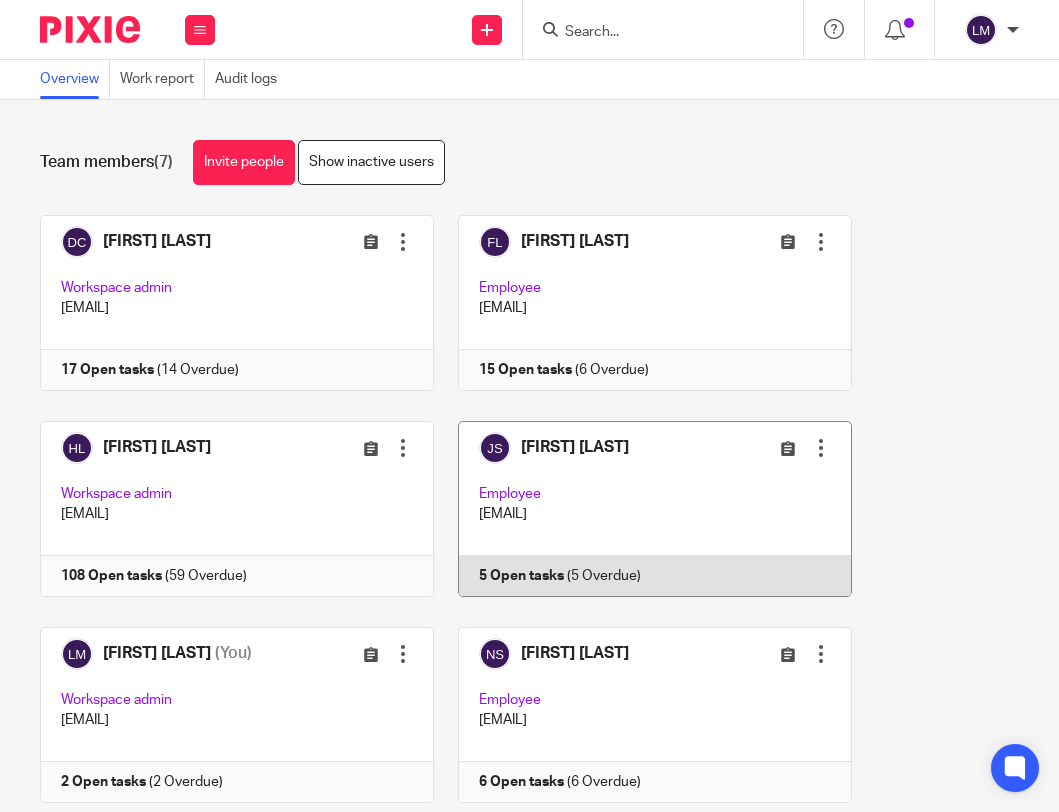 click at bounding box center [643, 509] 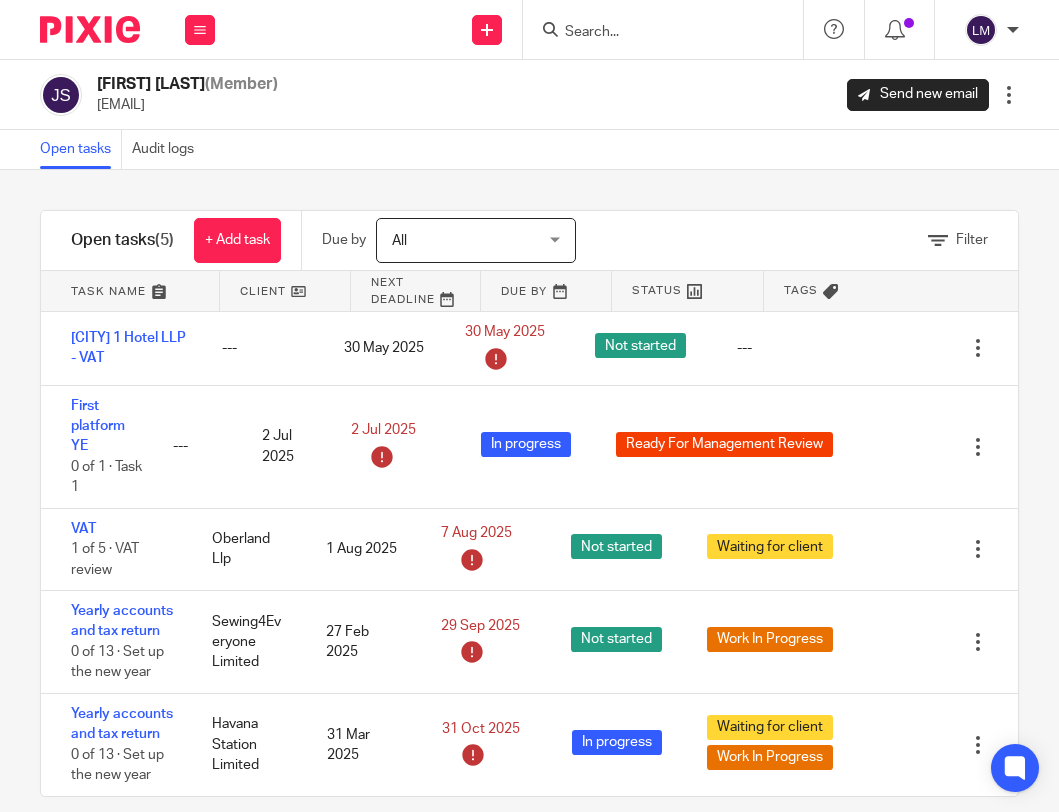 scroll, scrollTop: 0, scrollLeft: 0, axis: both 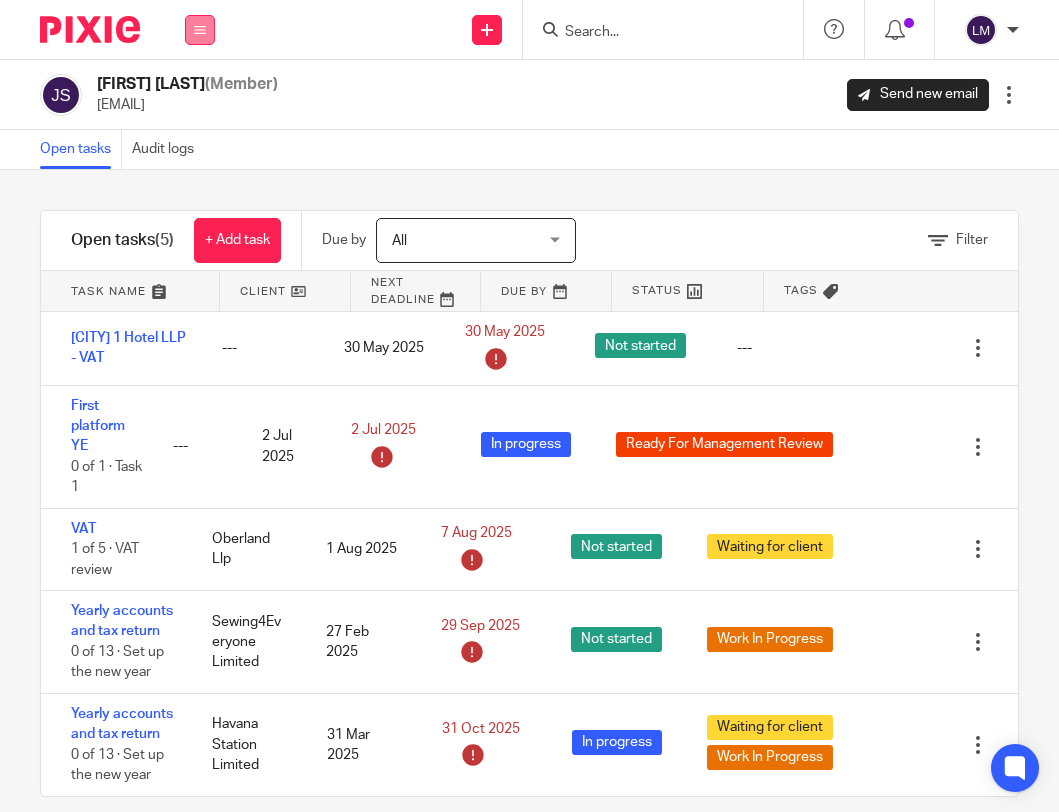 click at bounding box center [200, 30] 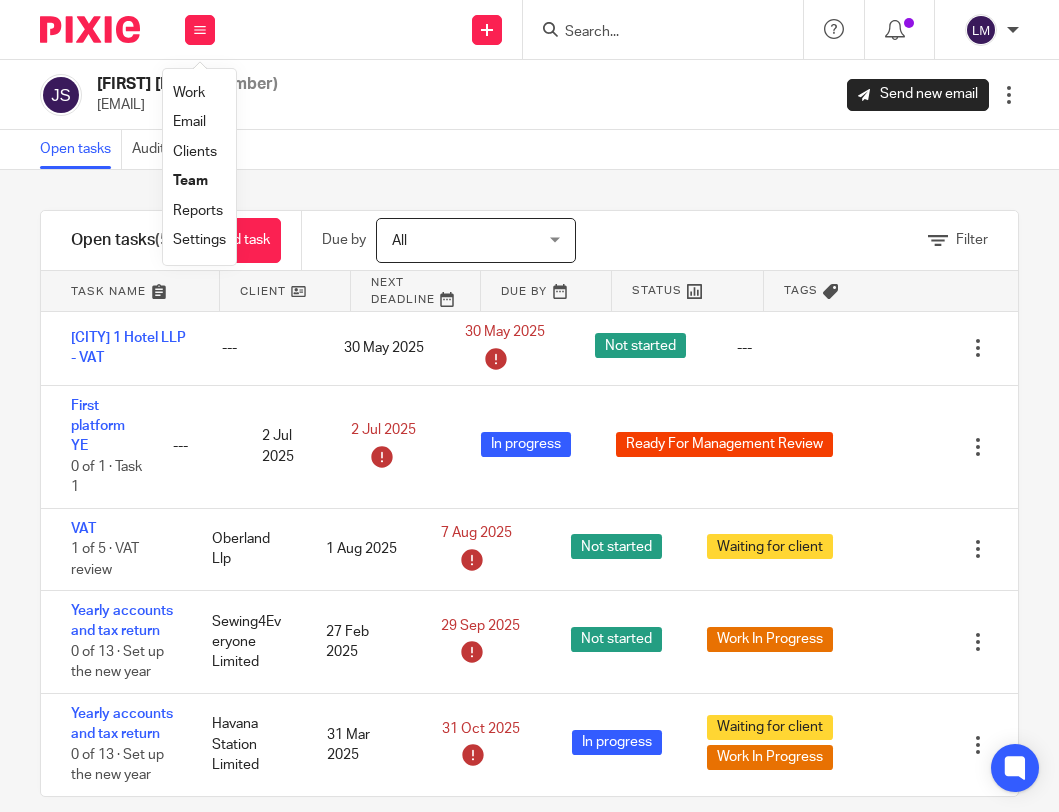 click on "Team" at bounding box center (190, 181) 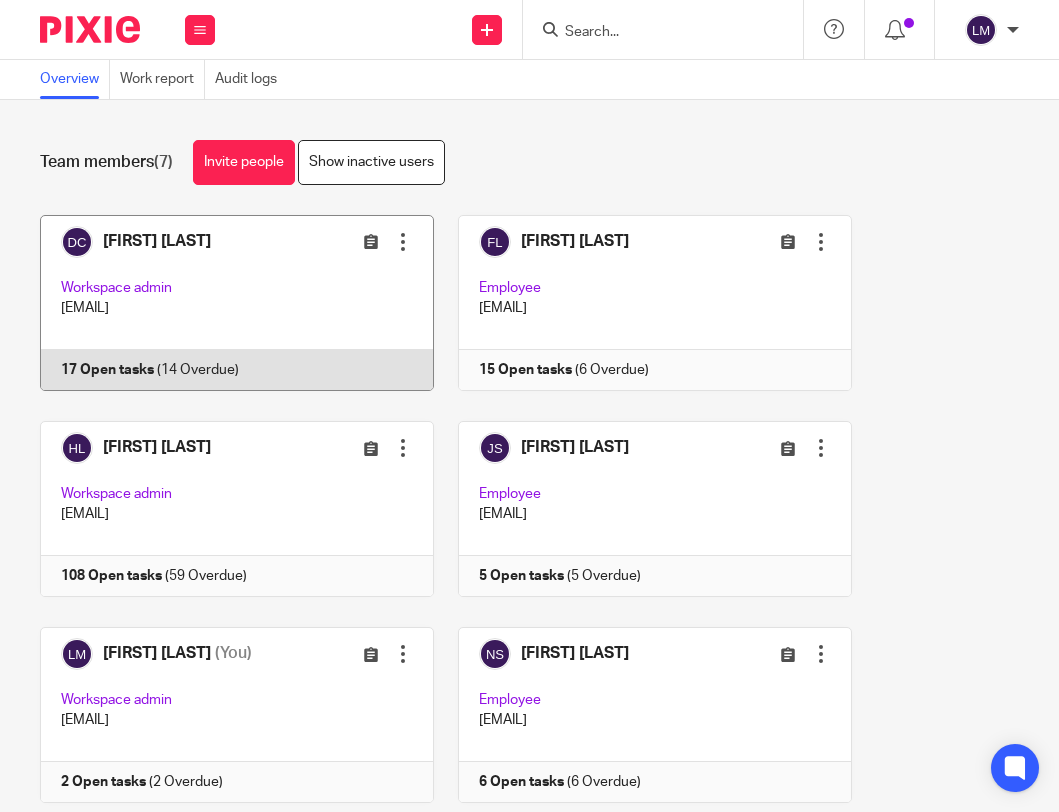 scroll, scrollTop: 0, scrollLeft: 0, axis: both 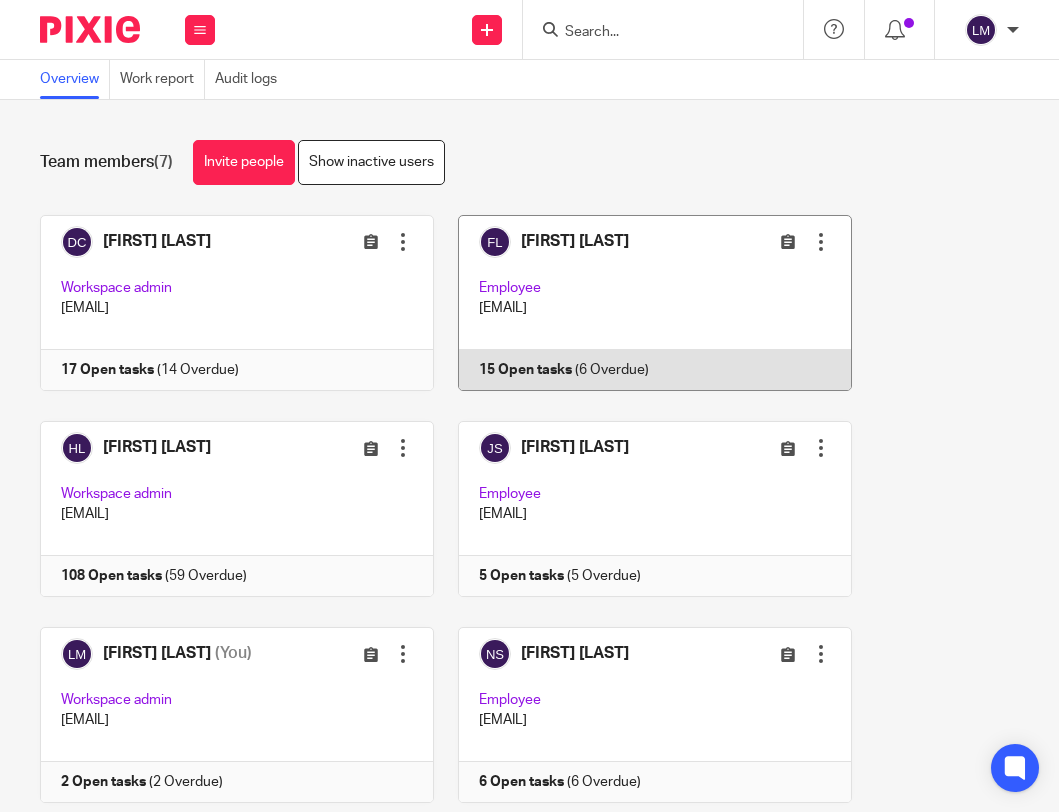 click at bounding box center (643, 303) 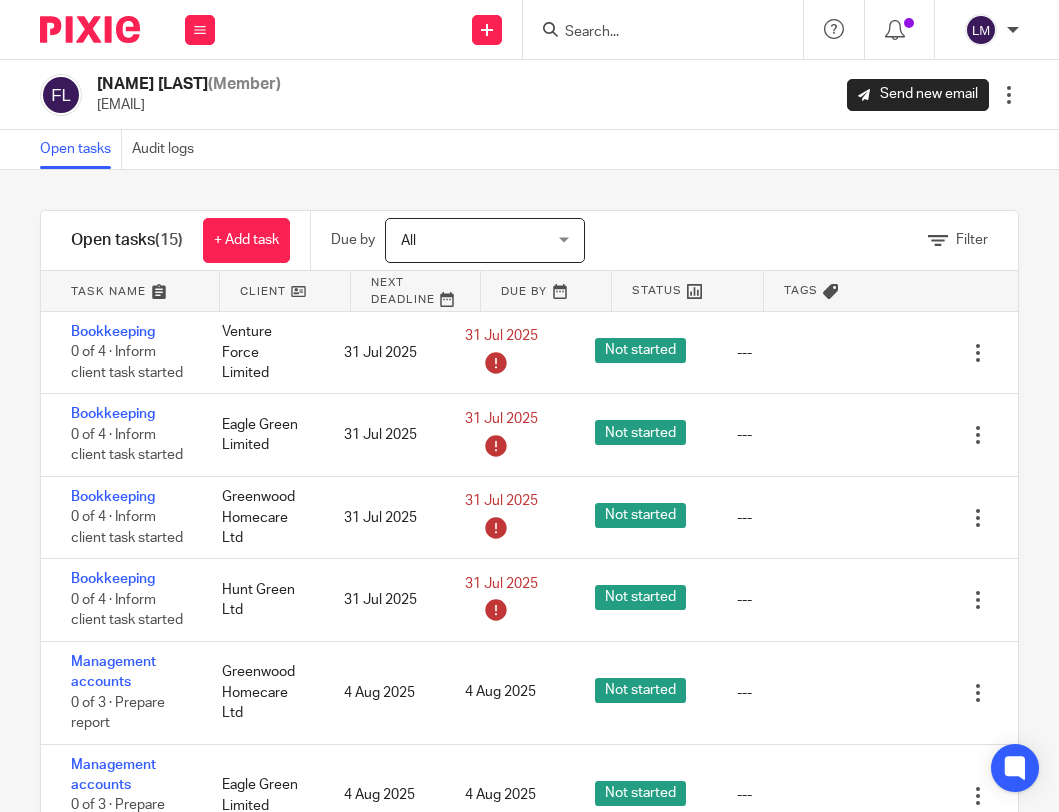 scroll, scrollTop: 0, scrollLeft: 0, axis: both 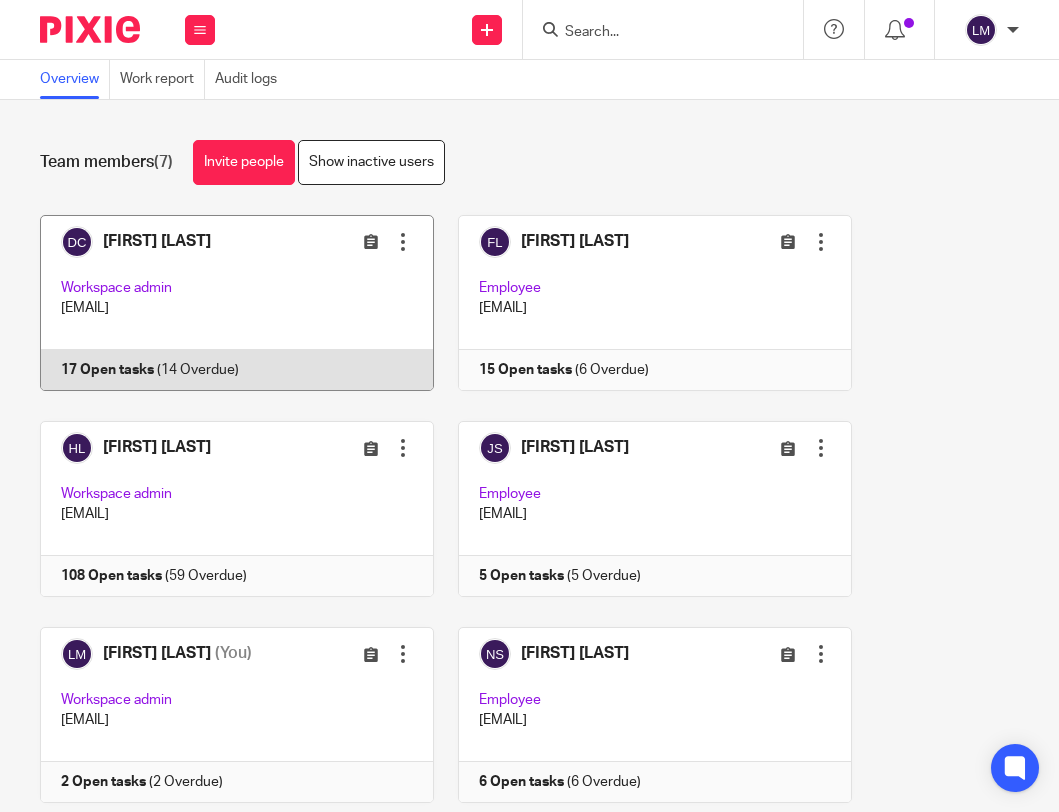 click at bounding box center [226, 303] 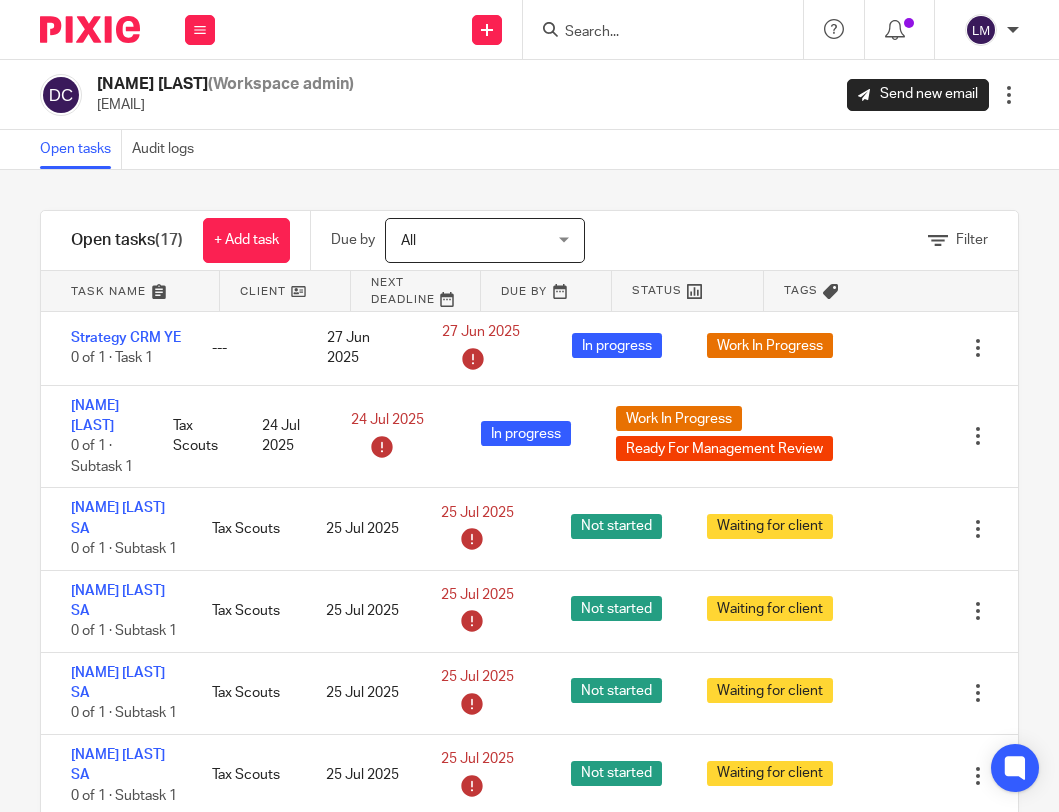 scroll, scrollTop: 0, scrollLeft: 0, axis: both 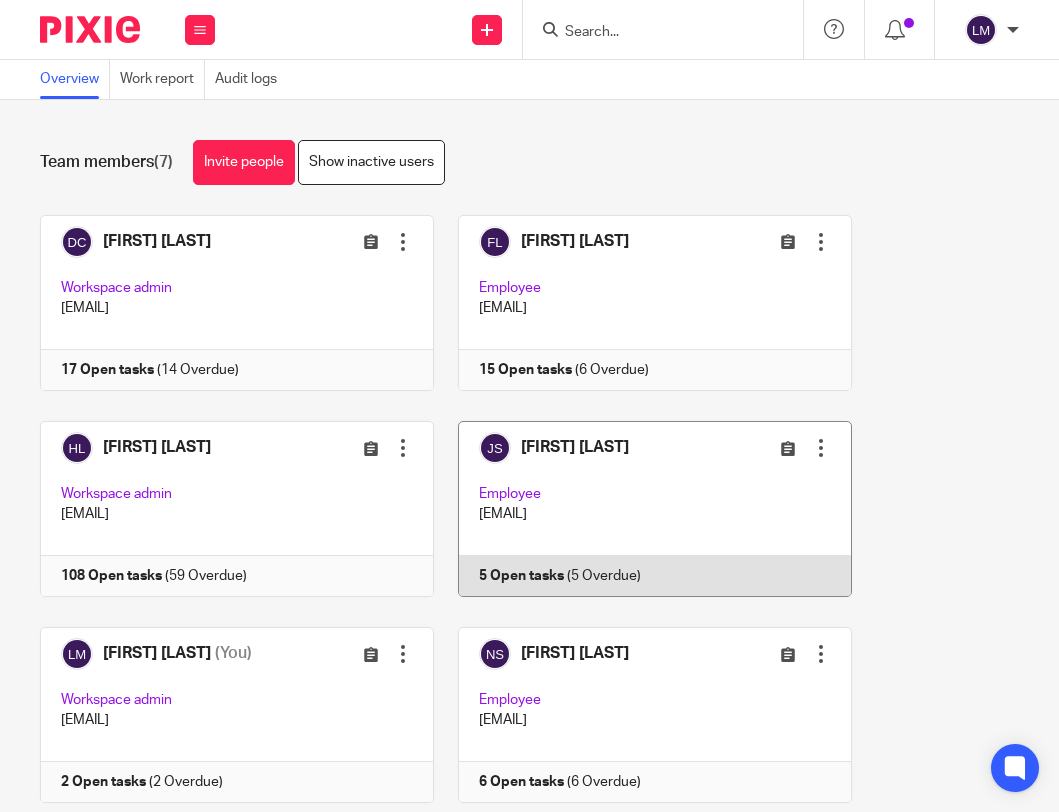 click at bounding box center [643, 509] 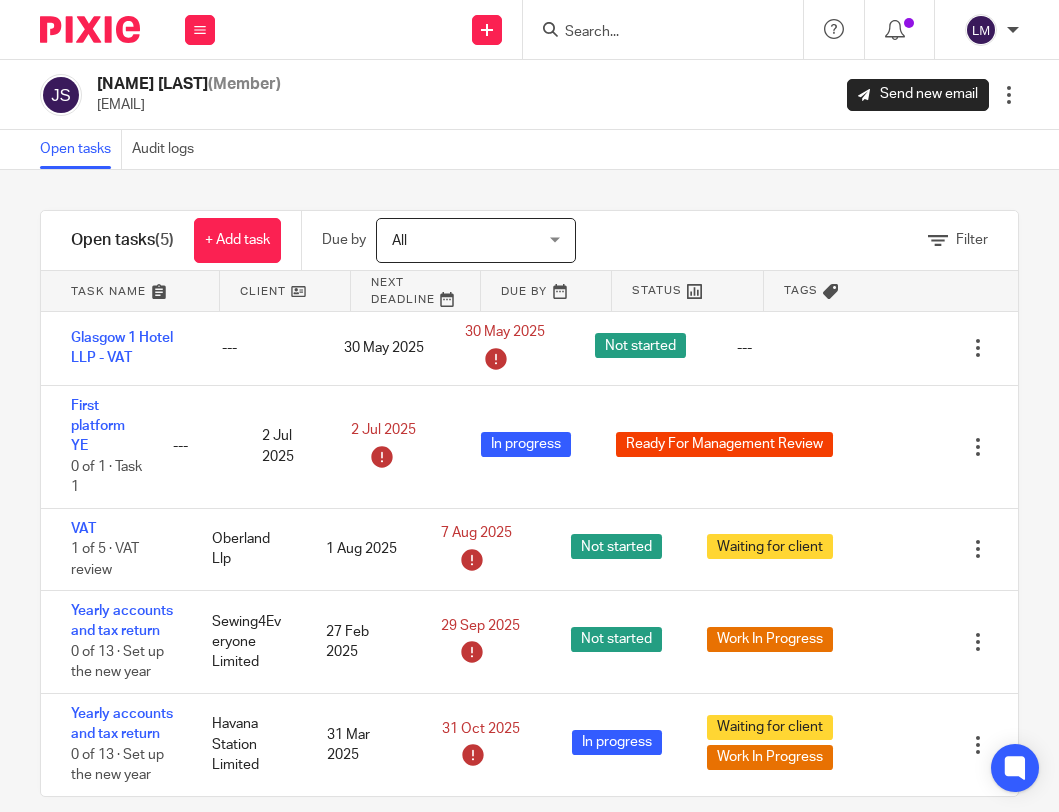 scroll, scrollTop: 0, scrollLeft: 0, axis: both 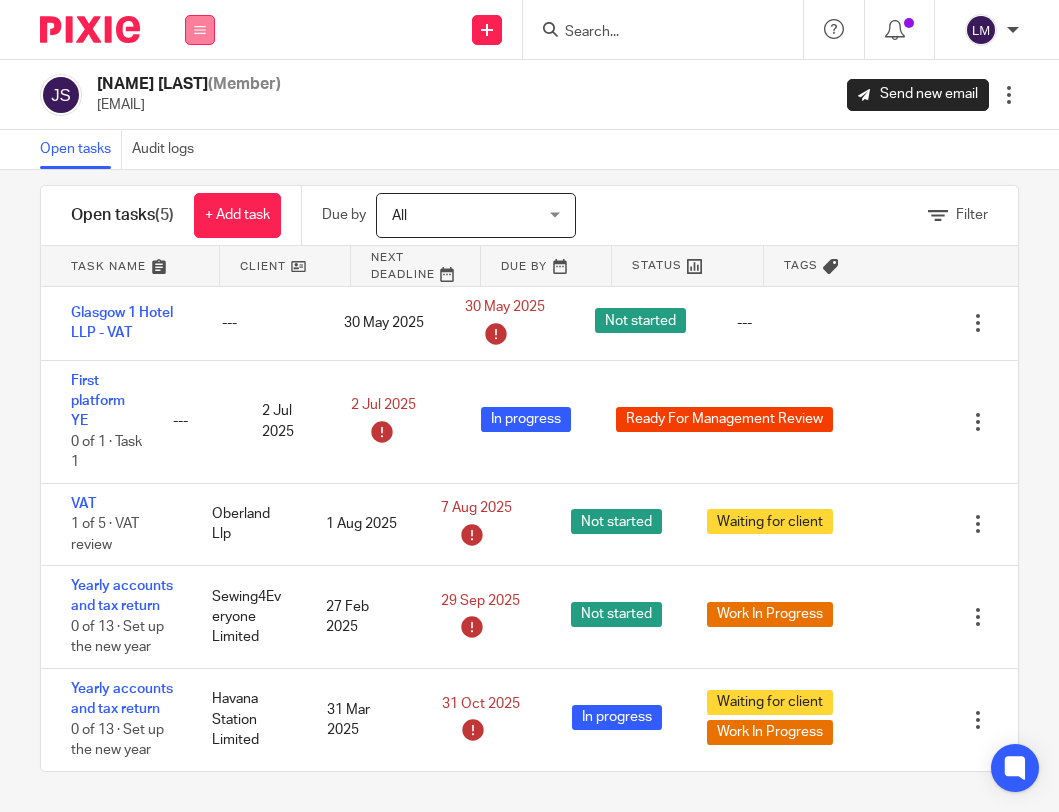 click at bounding box center (200, 30) 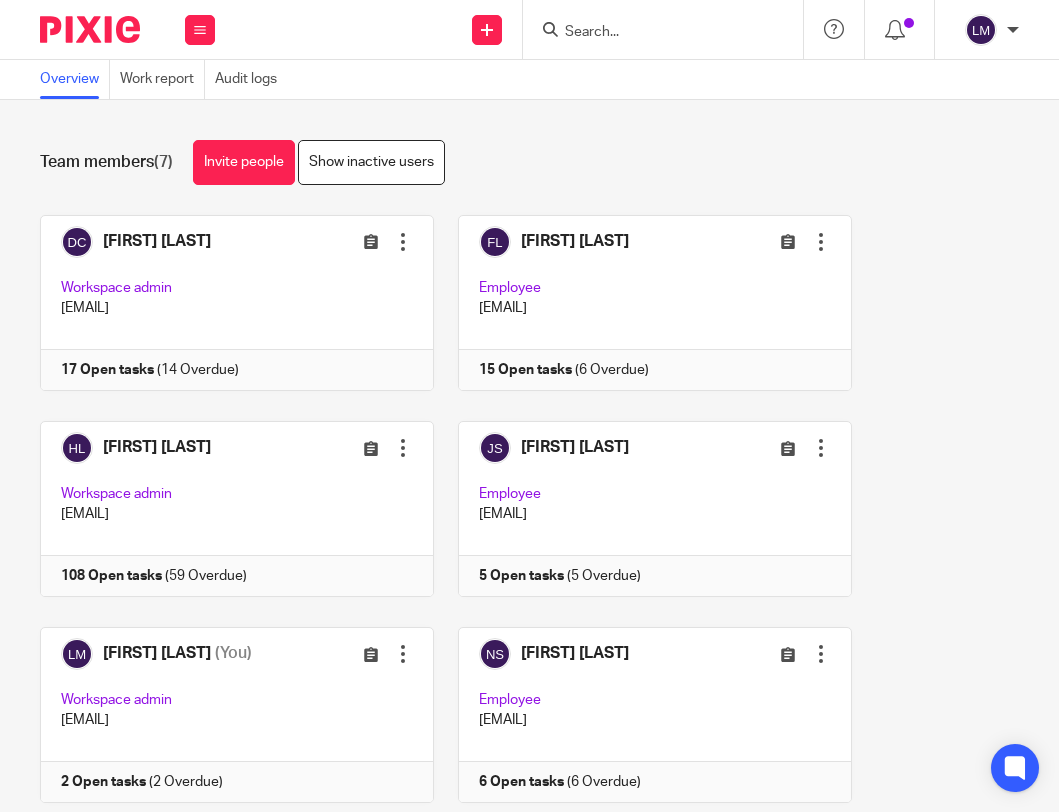 scroll, scrollTop: 0, scrollLeft: 0, axis: both 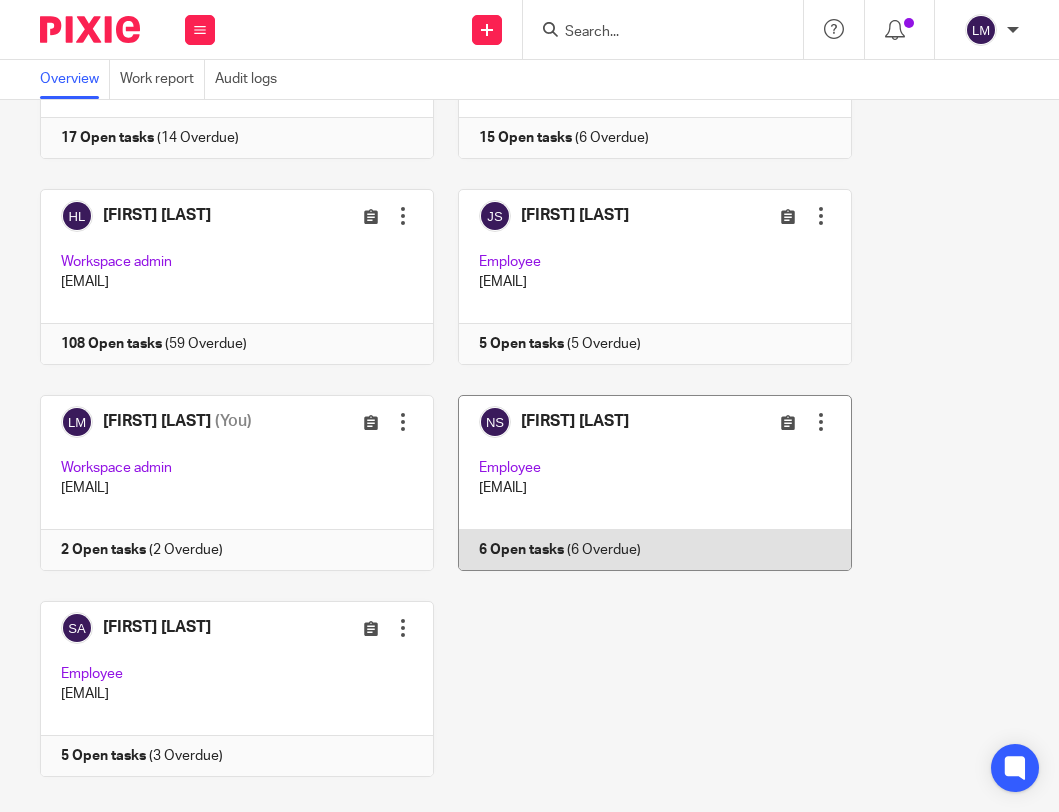 click at bounding box center (643, 483) 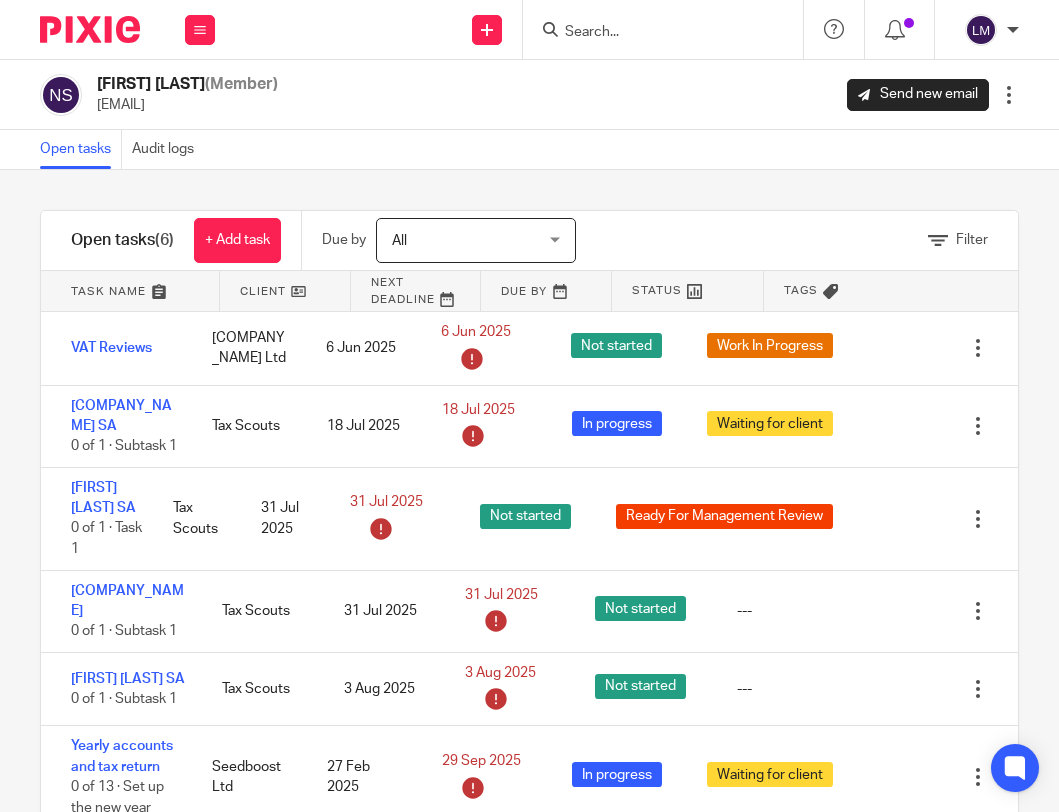 scroll, scrollTop: 0, scrollLeft: 0, axis: both 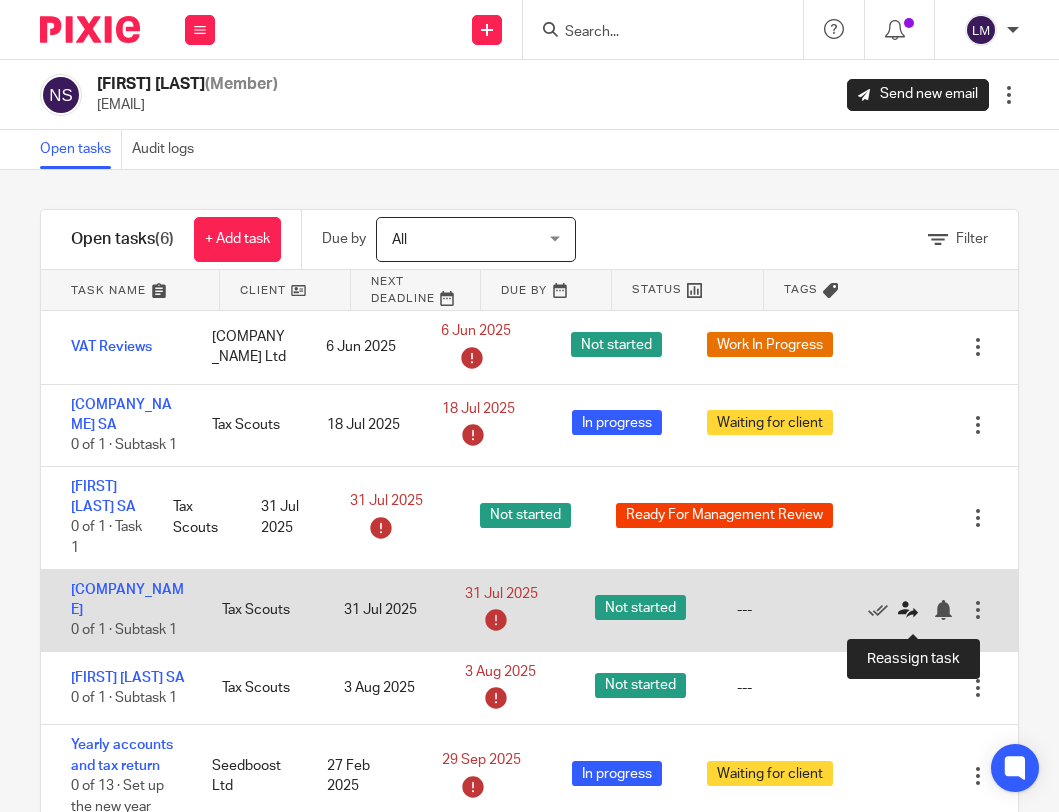 click at bounding box center (908, 610) 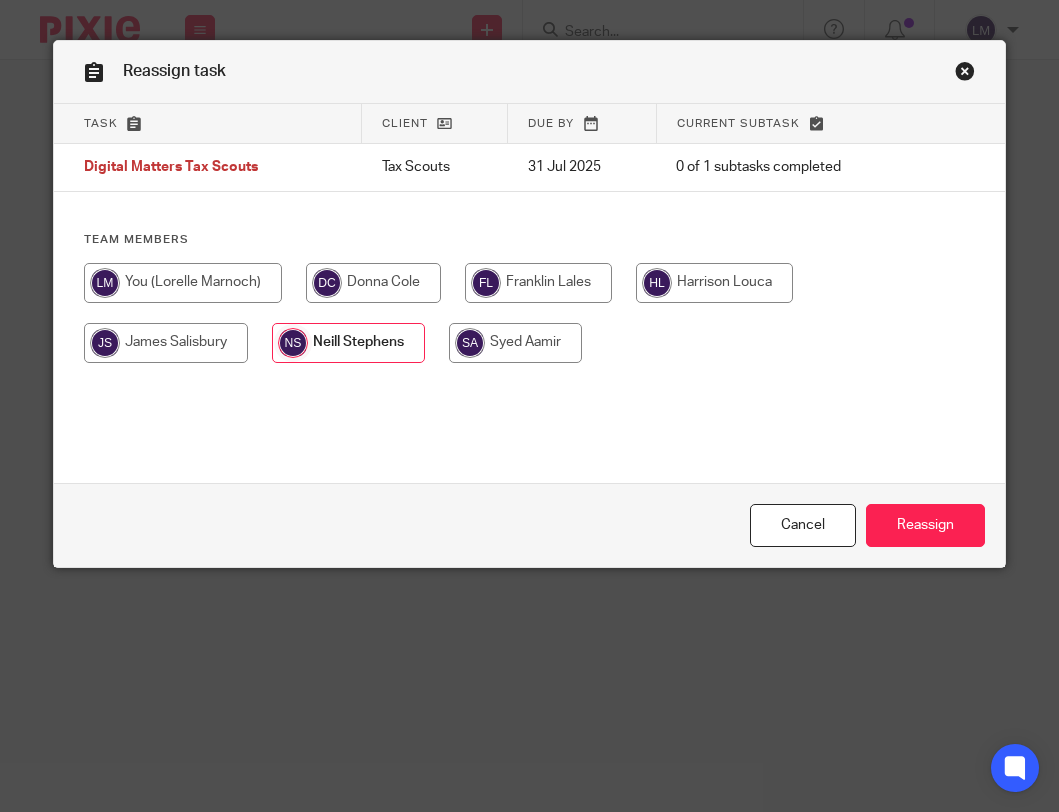 scroll, scrollTop: 0, scrollLeft: 0, axis: both 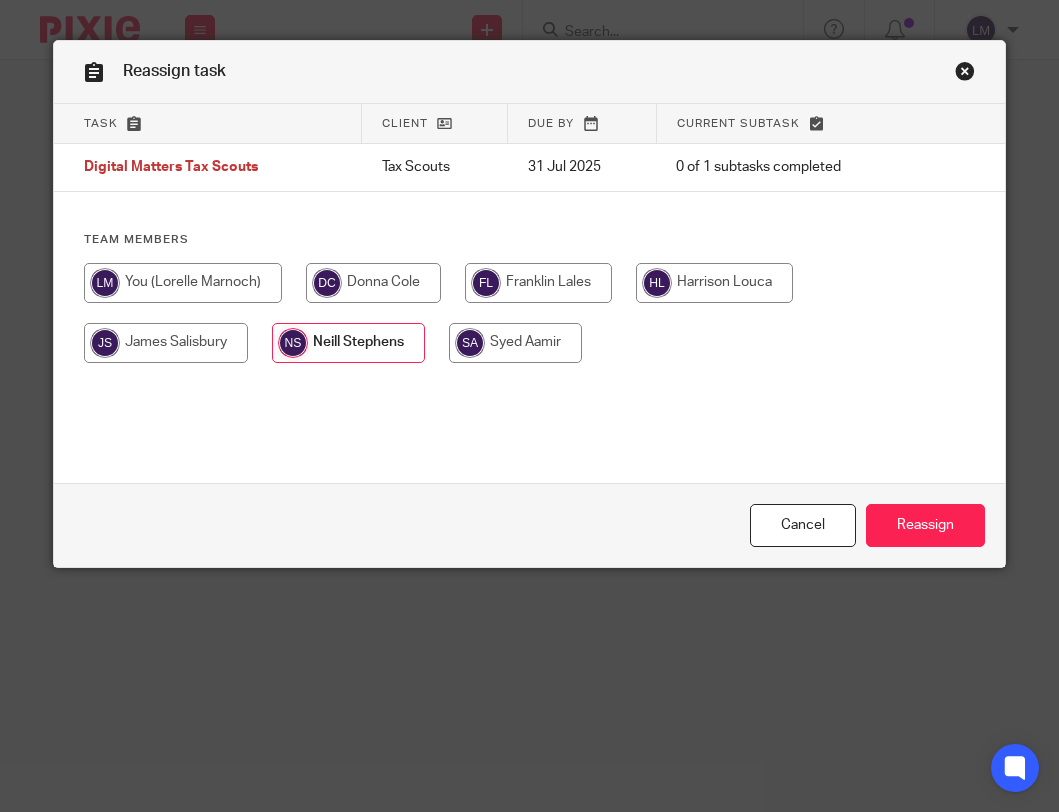 click at bounding box center (373, 283) 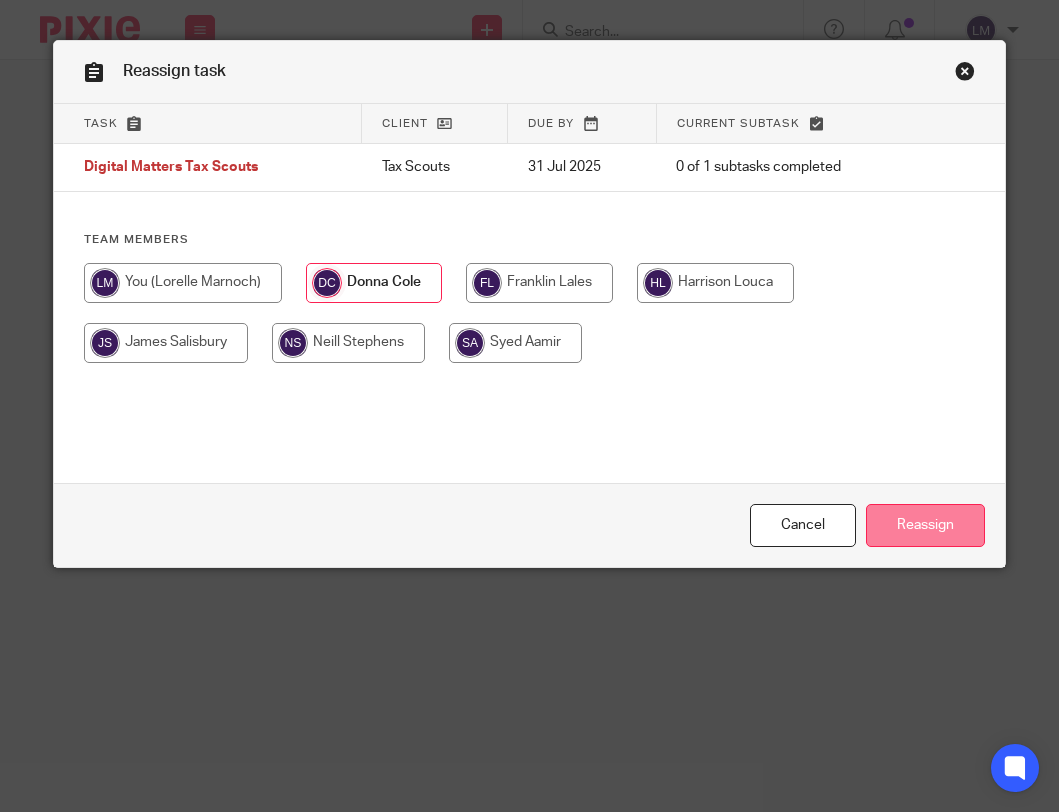 click on "Reassign" at bounding box center (925, 525) 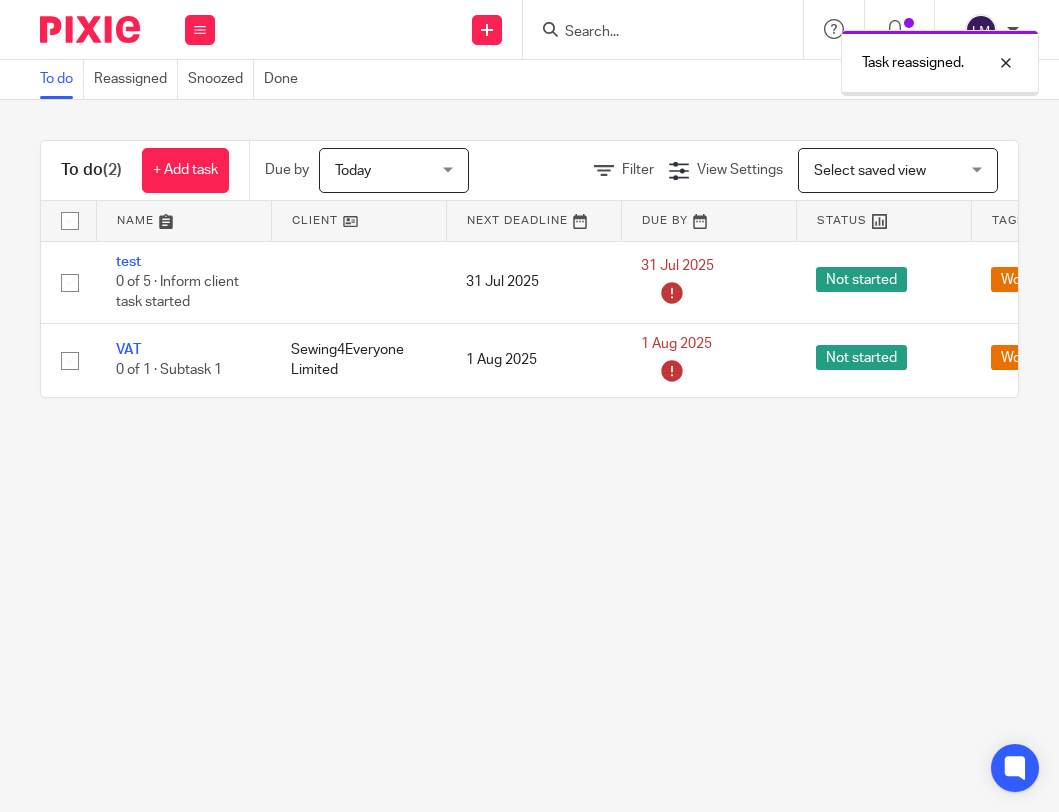 scroll, scrollTop: 0, scrollLeft: 0, axis: both 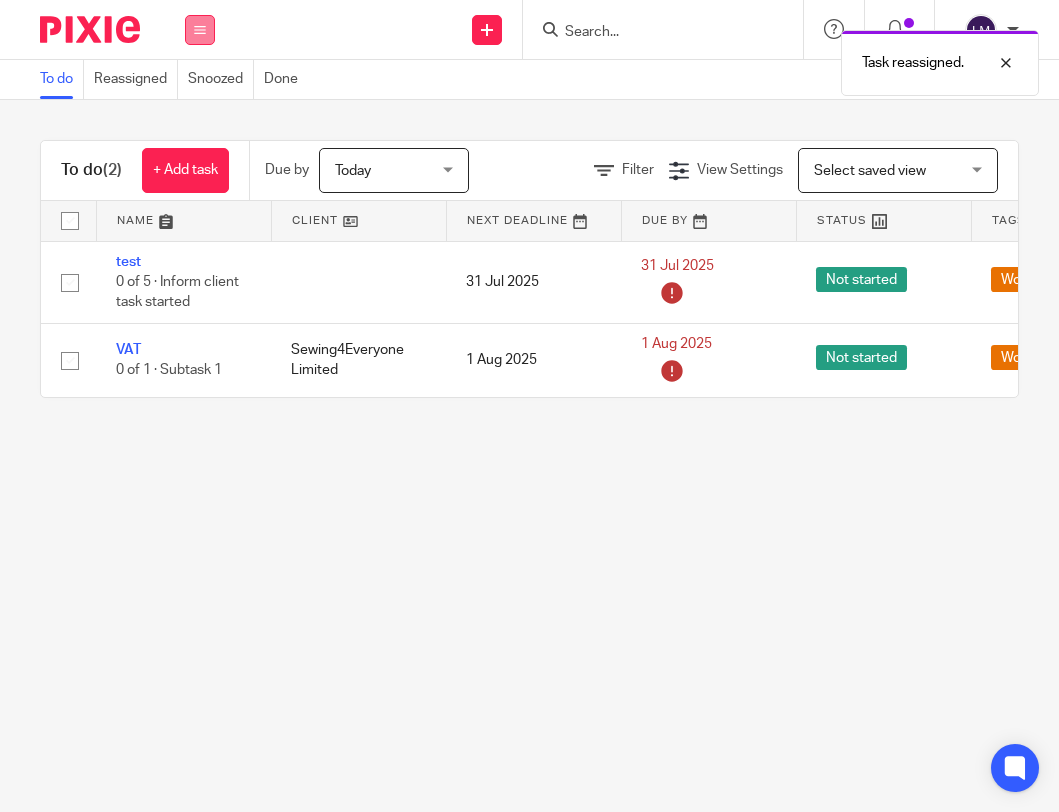 click at bounding box center (200, 30) 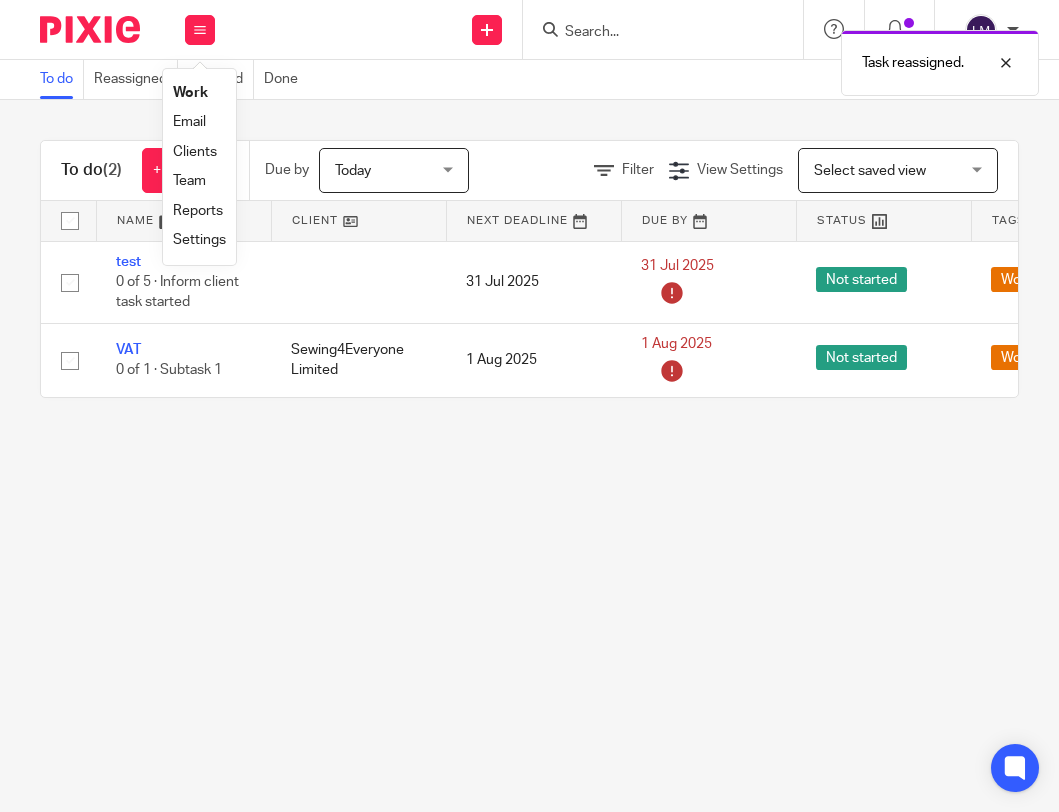 click on "Team" at bounding box center [189, 181] 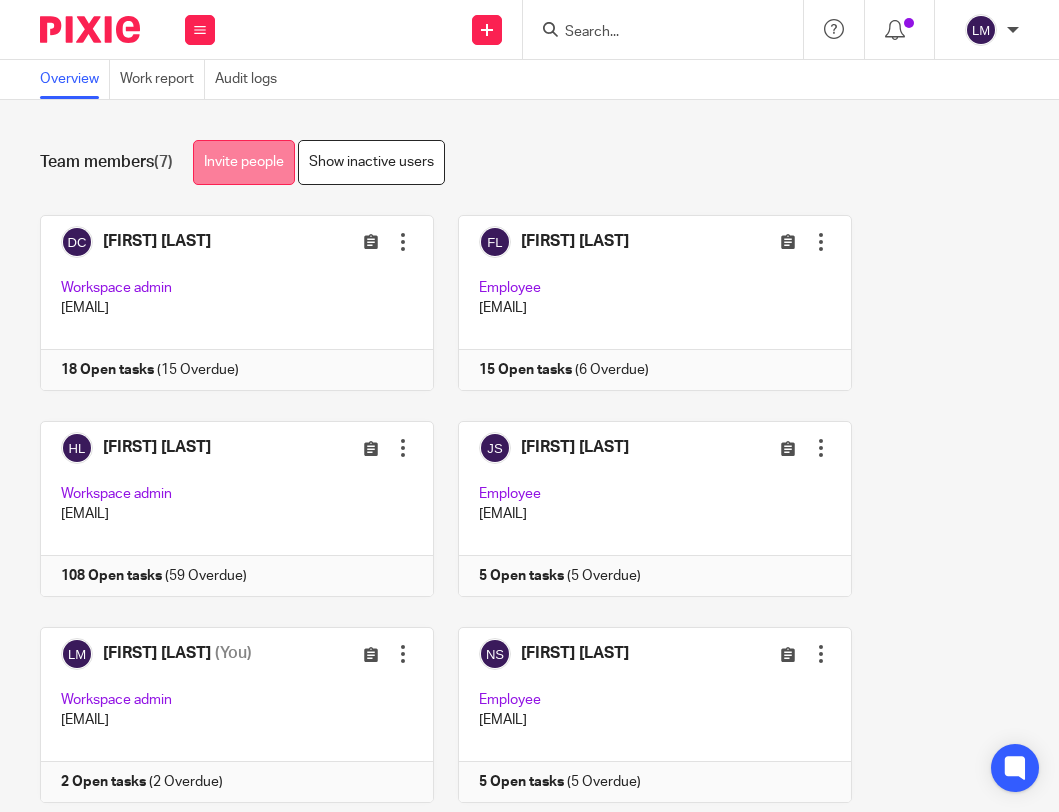 scroll, scrollTop: 0, scrollLeft: 0, axis: both 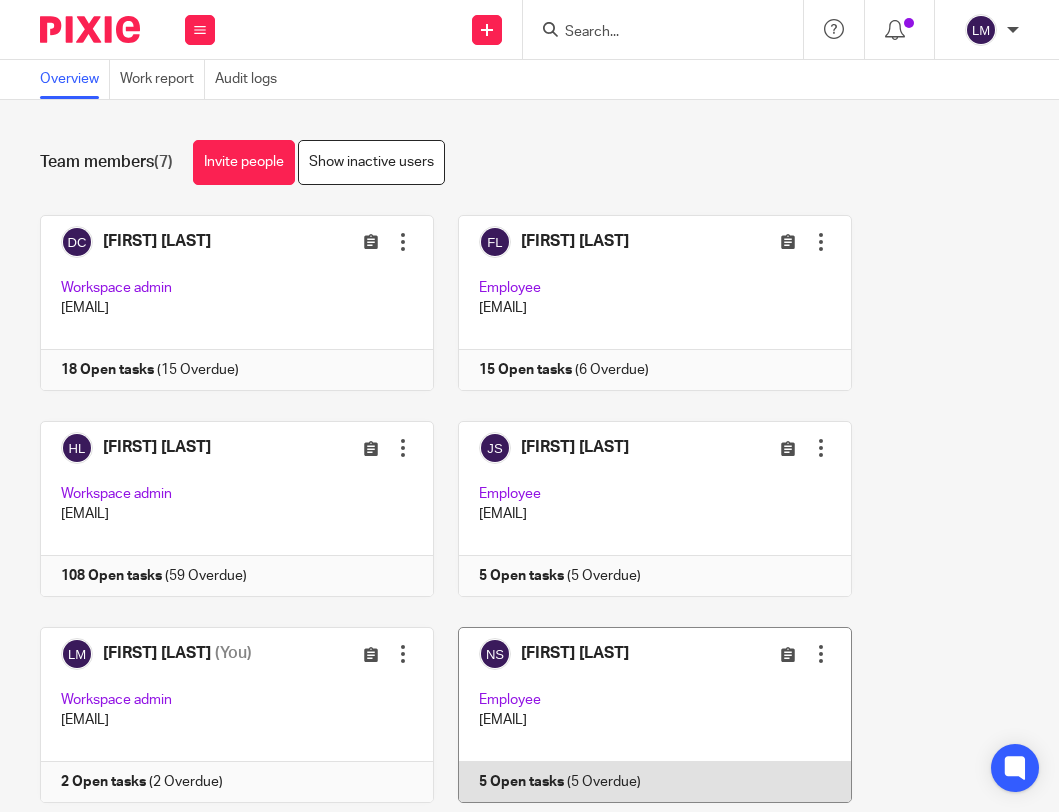 click at bounding box center (643, 715) 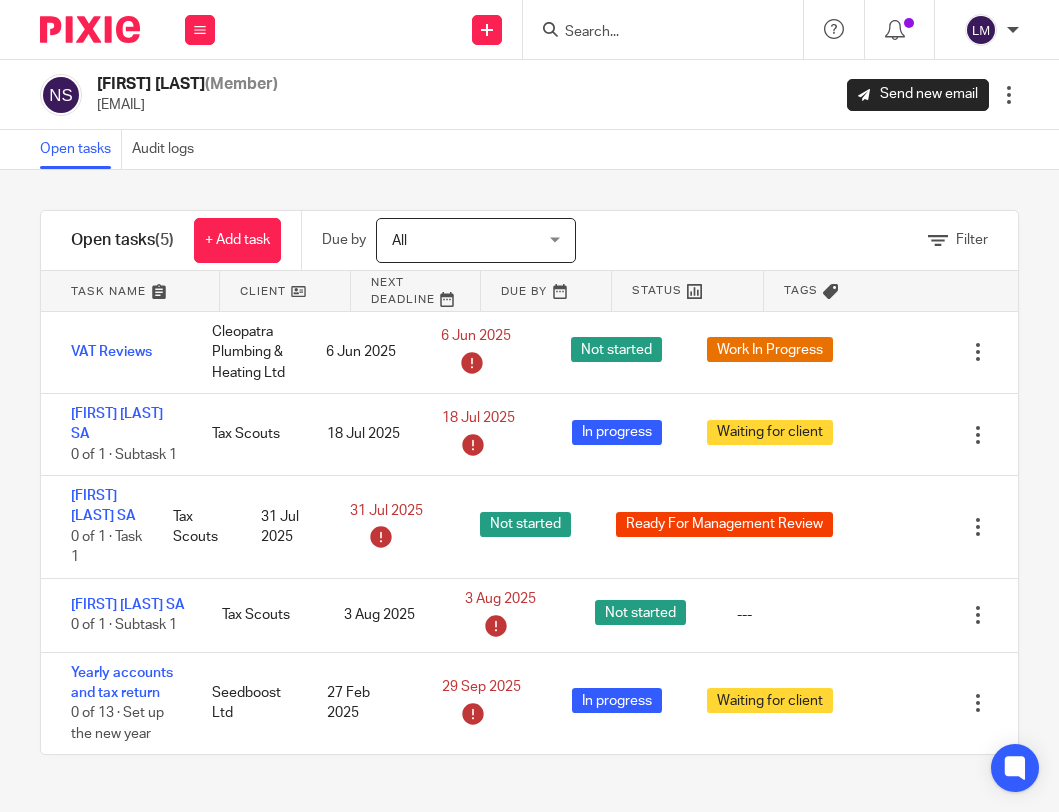 scroll, scrollTop: 0, scrollLeft: 0, axis: both 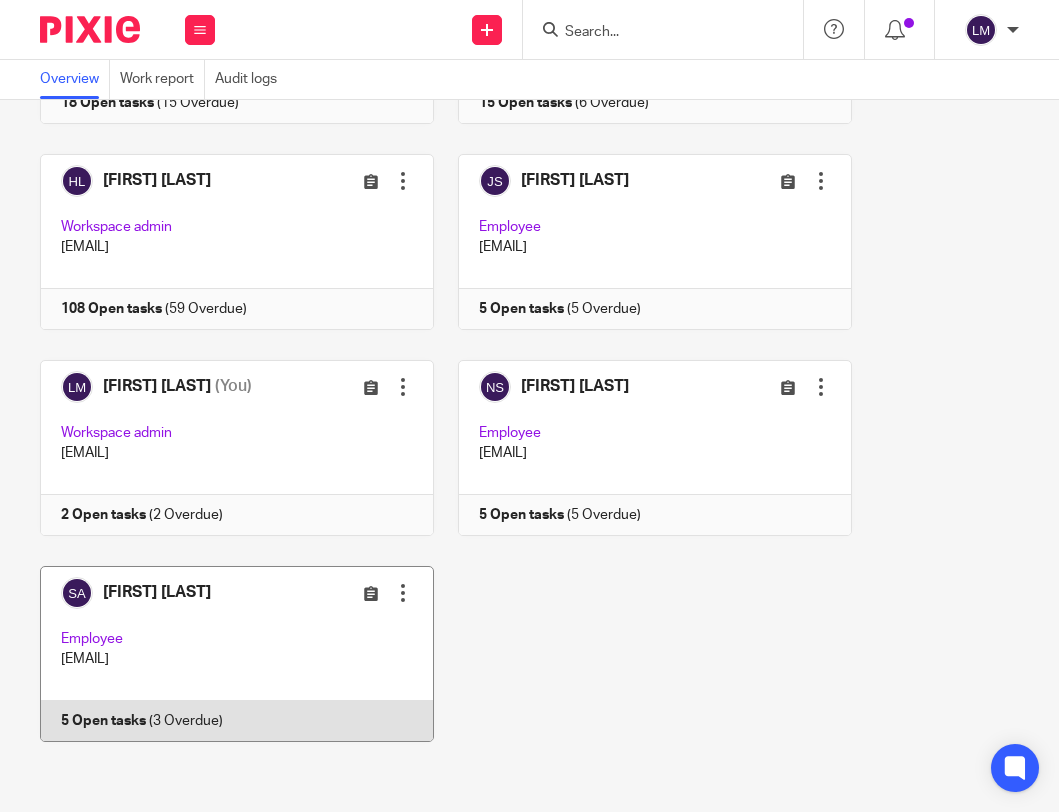 click at bounding box center [226, 654] 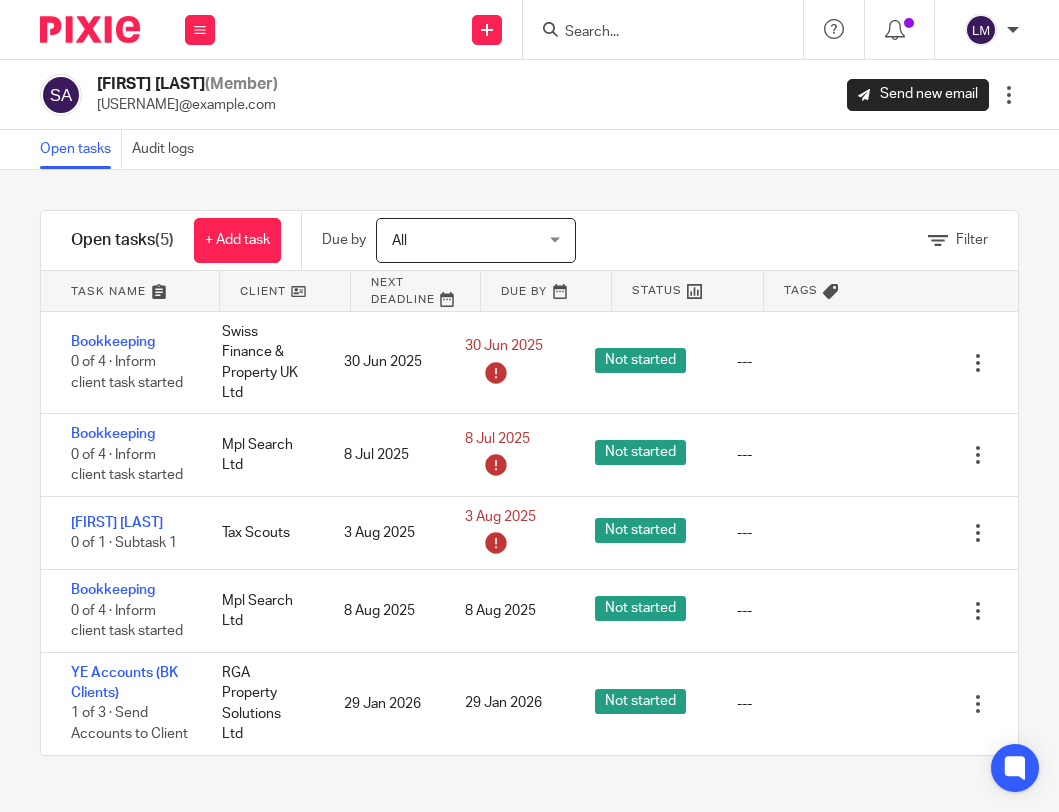 scroll, scrollTop: 0, scrollLeft: 0, axis: both 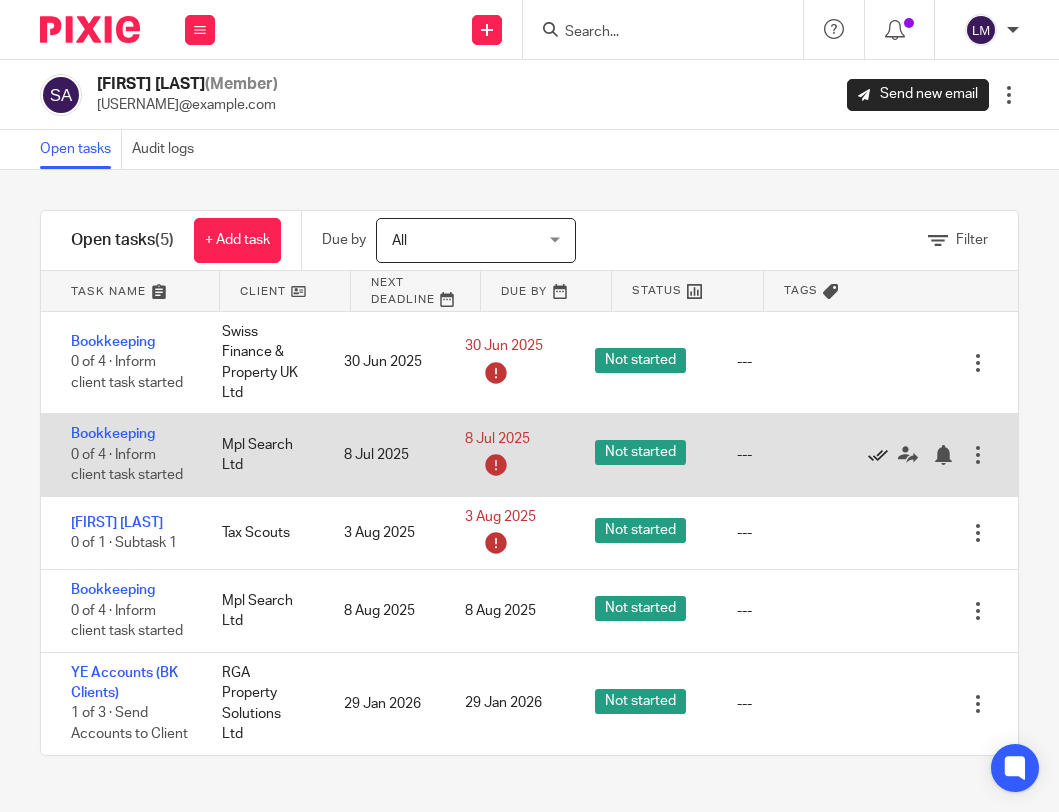 click at bounding box center (878, 455) 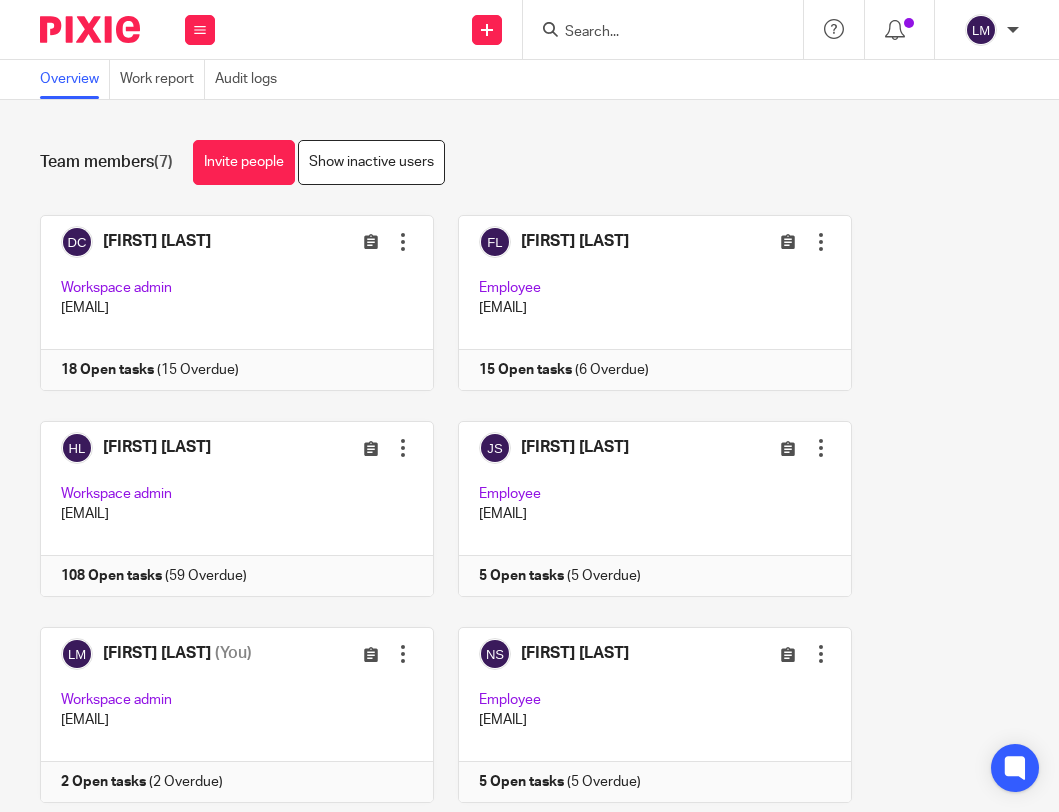 scroll, scrollTop: 0, scrollLeft: 0, axis: both 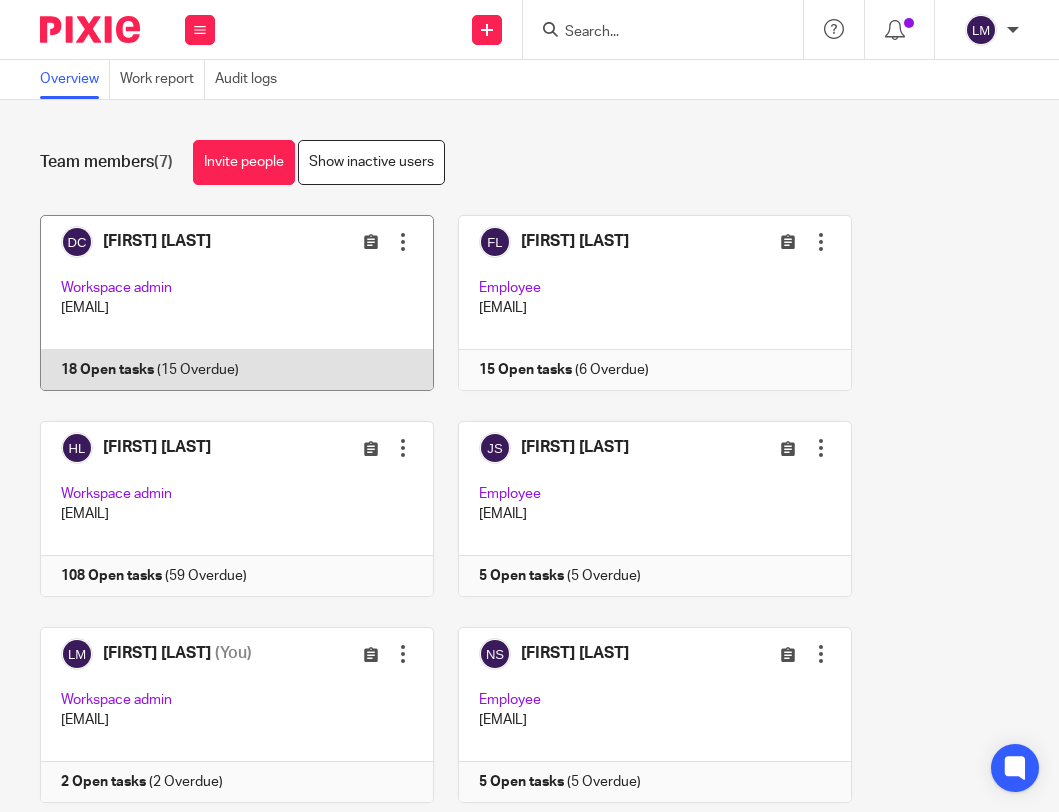 click at bounding box center (226, 303) 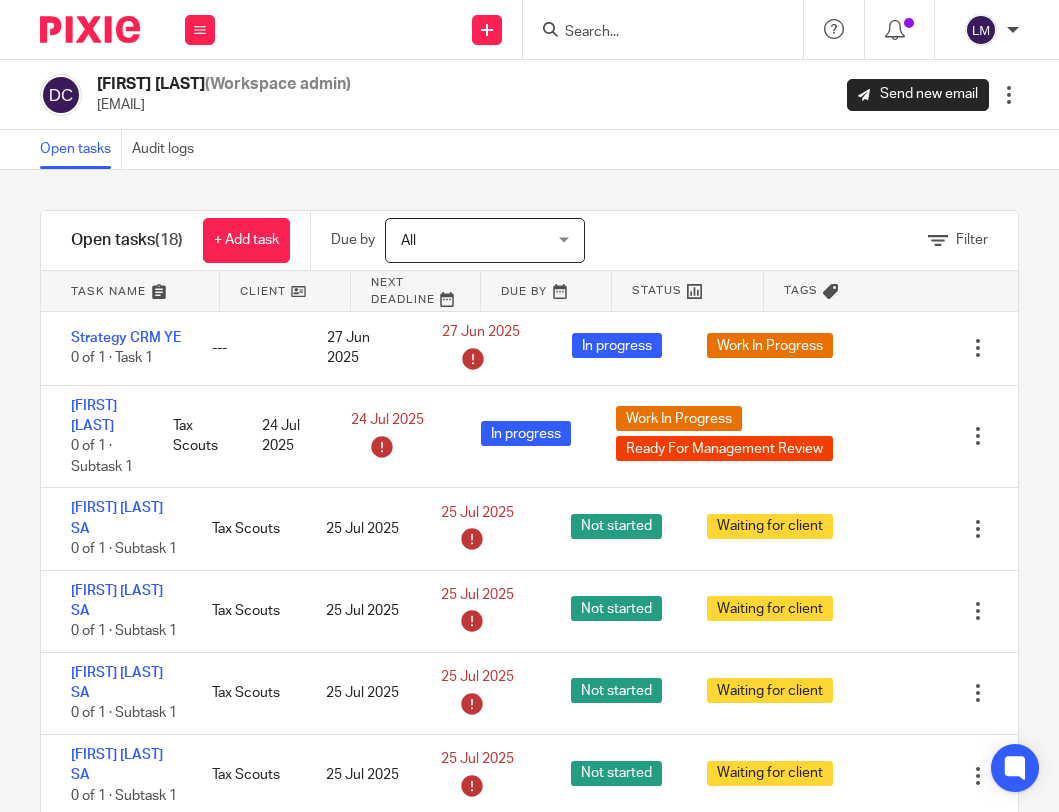 scroll, scrollTop: 0, scrollLeft: 0, axis: both 